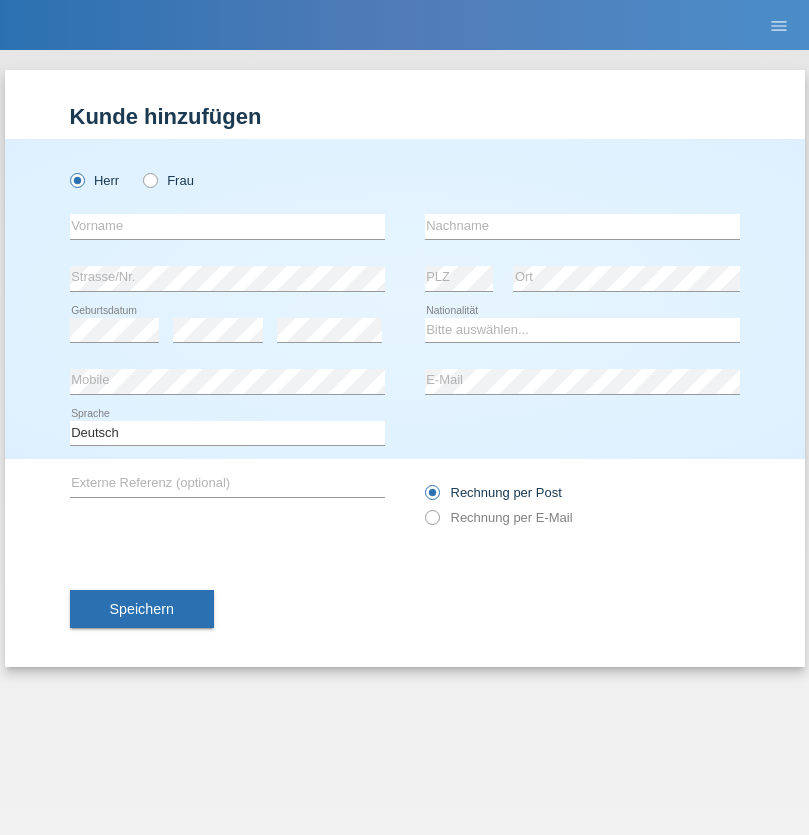 scroll, scrollTop: 0, scrollLeft: 0, axis: both 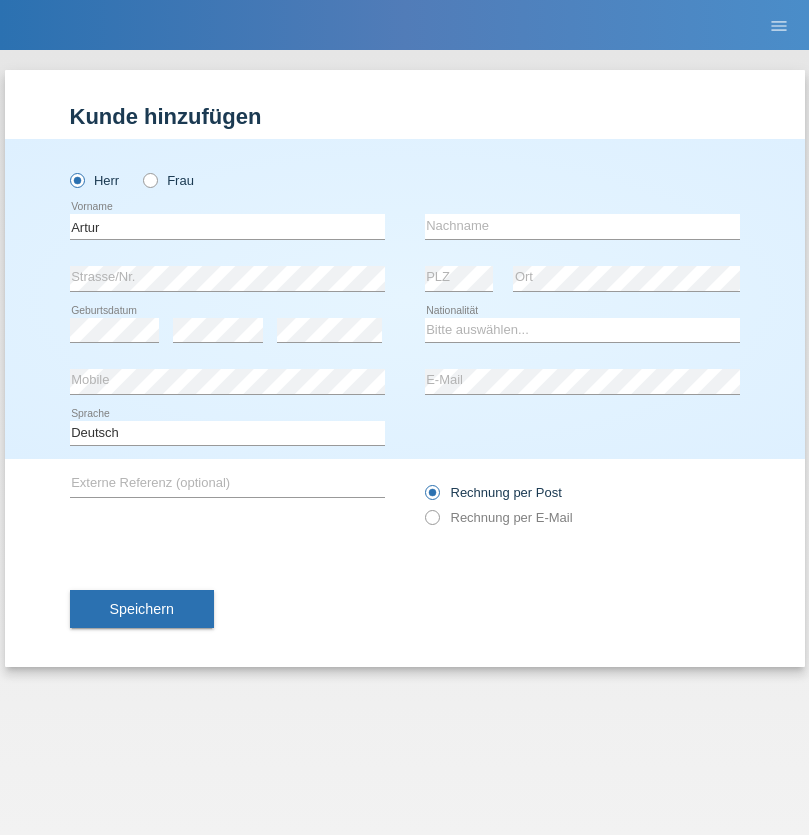 type on "Artur" 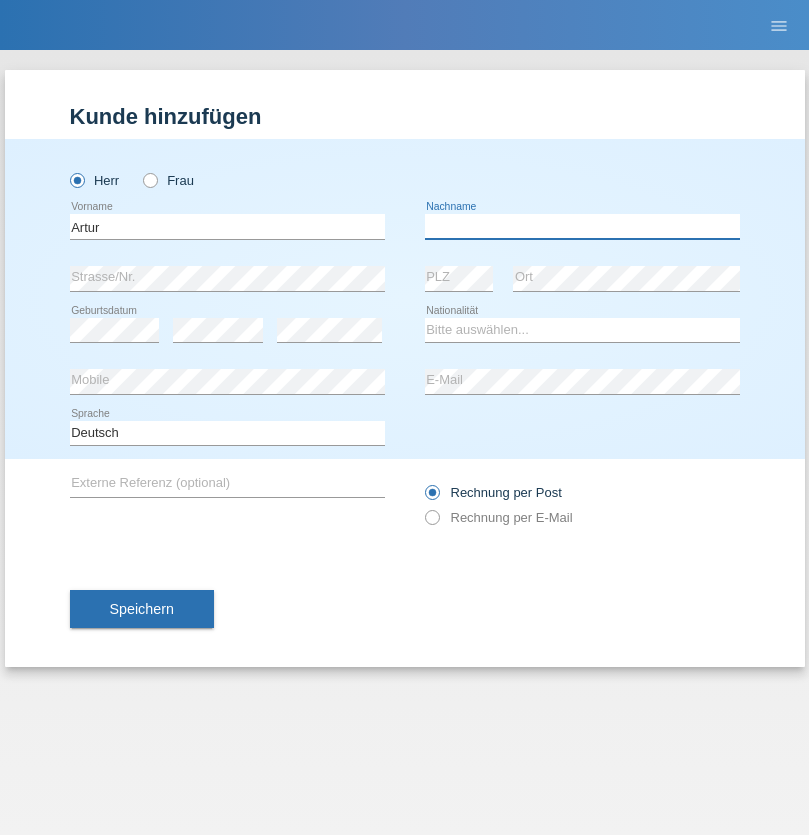 click at bounding box center [582, 226] 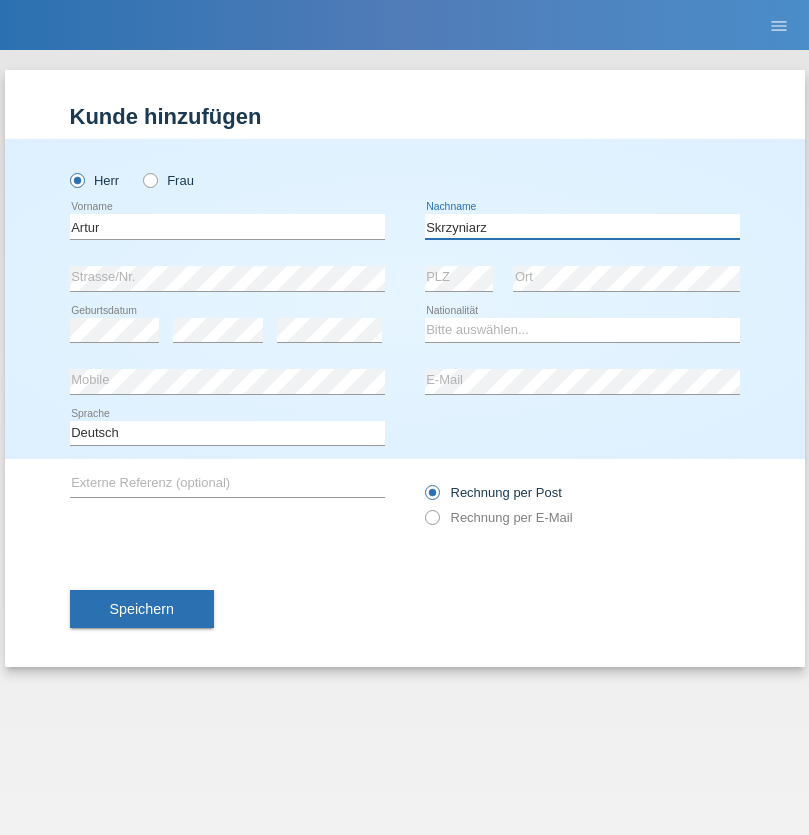 type on "Skrzyniarz" 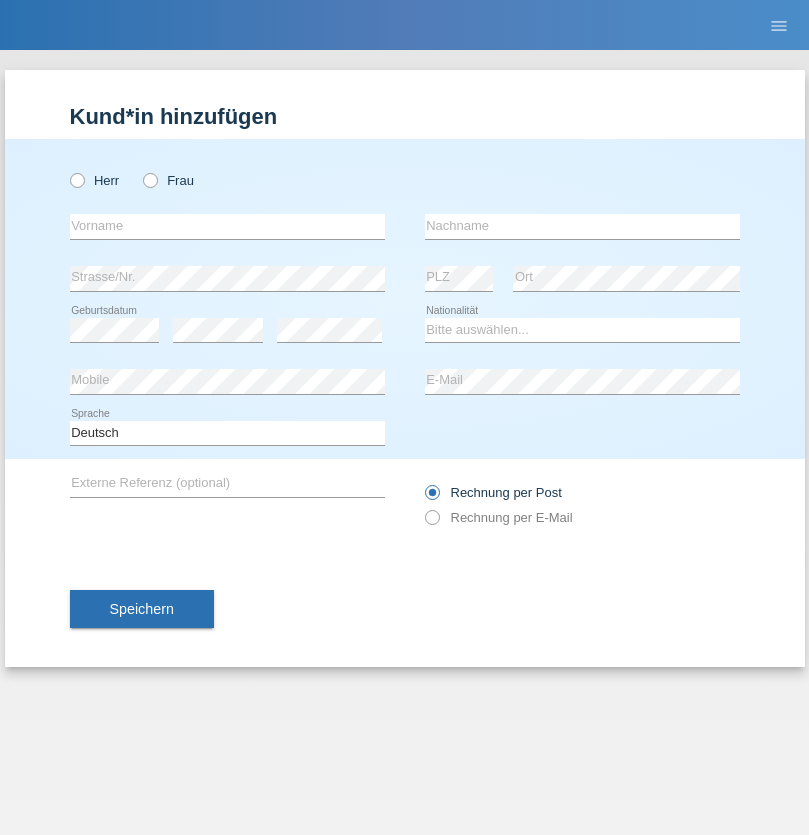 scroll, scrollTop: 0, scrollLeft: 0, axis: both 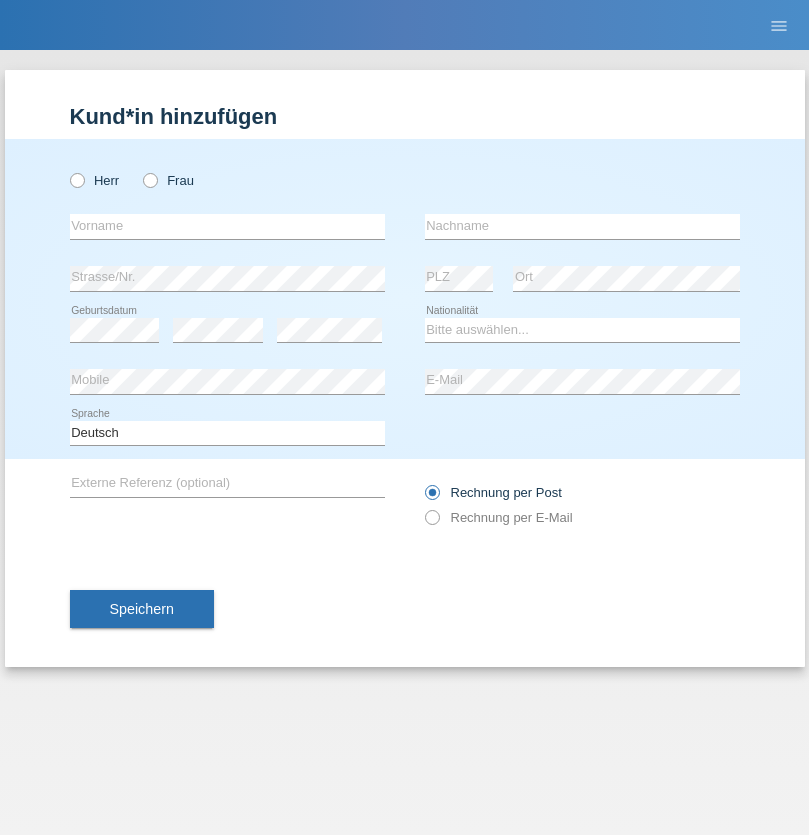 radio on "true" 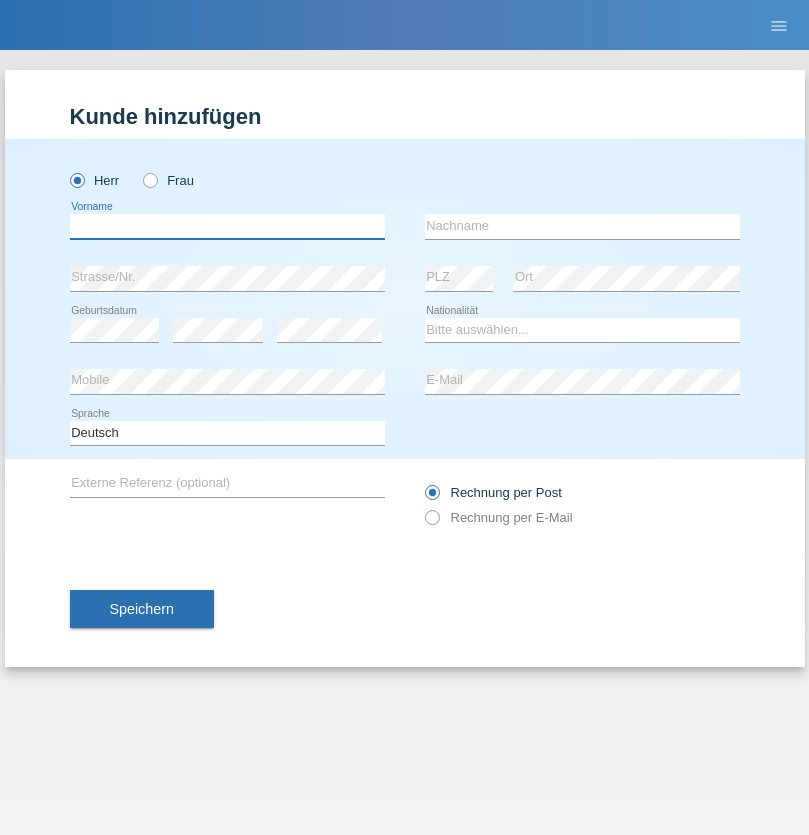 click at bounding box center [227, 226] 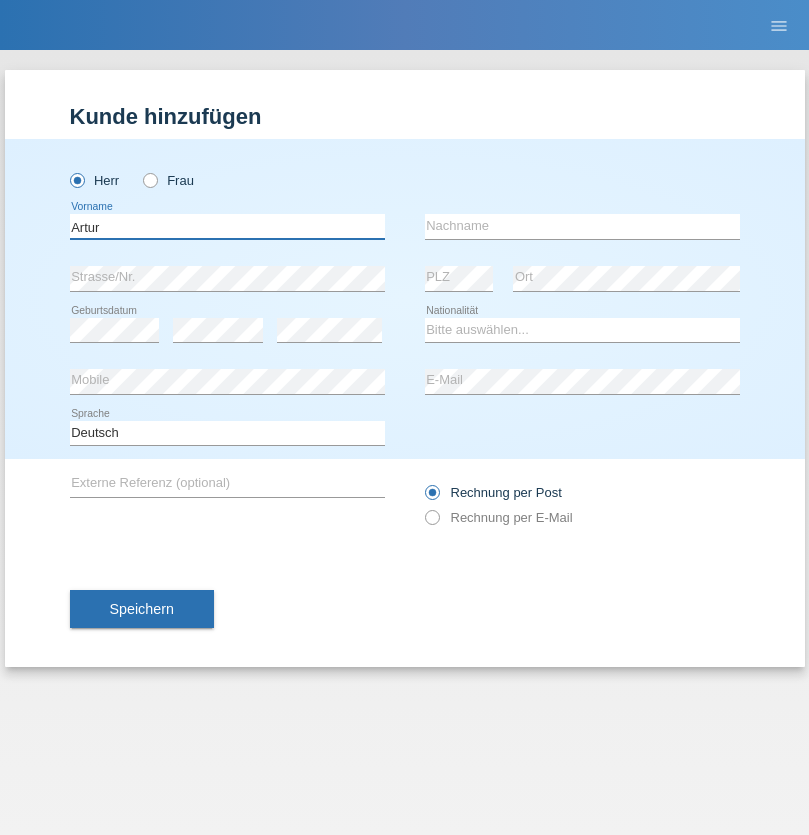 type on "Artur" 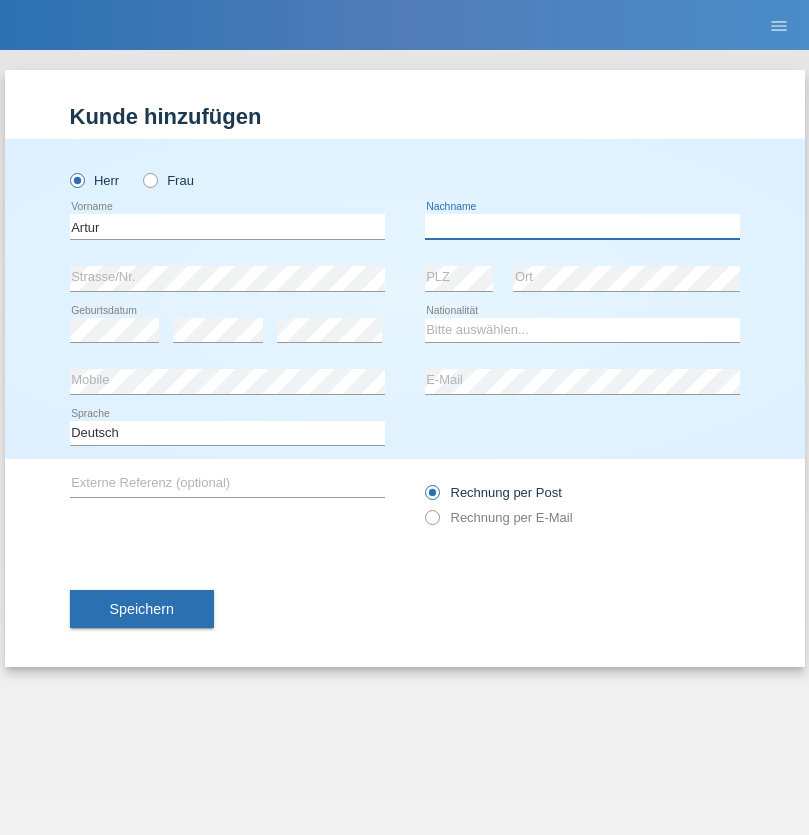 click at bounding box center (582, 226) 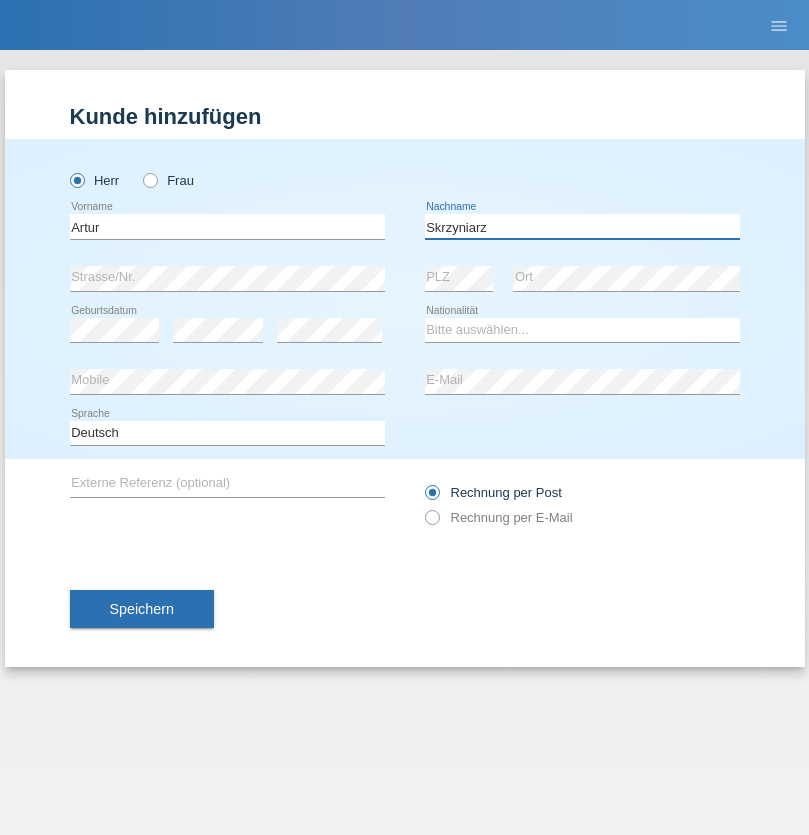 type on "Skrzyniarz" 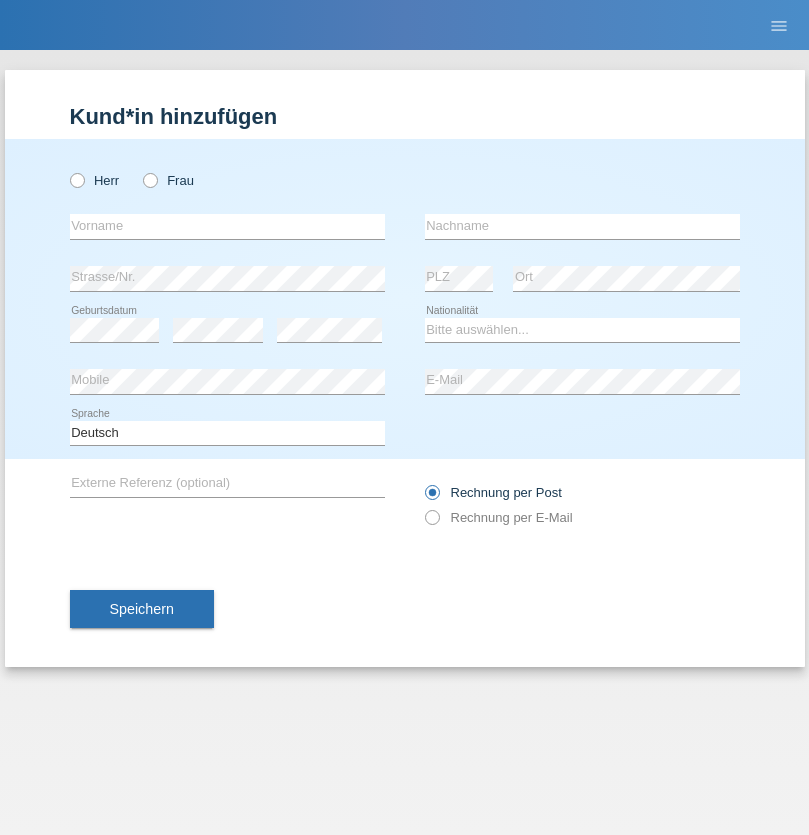 scroll, scrollTop: 0, scrollLeft: 0, axis: both 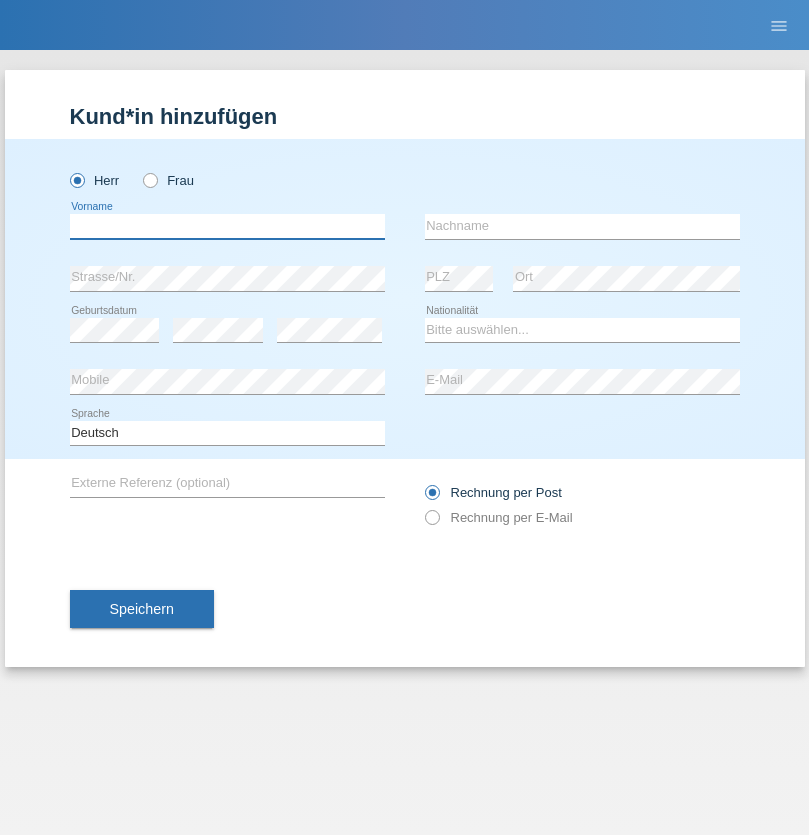 click at bounding box center (227, 226) 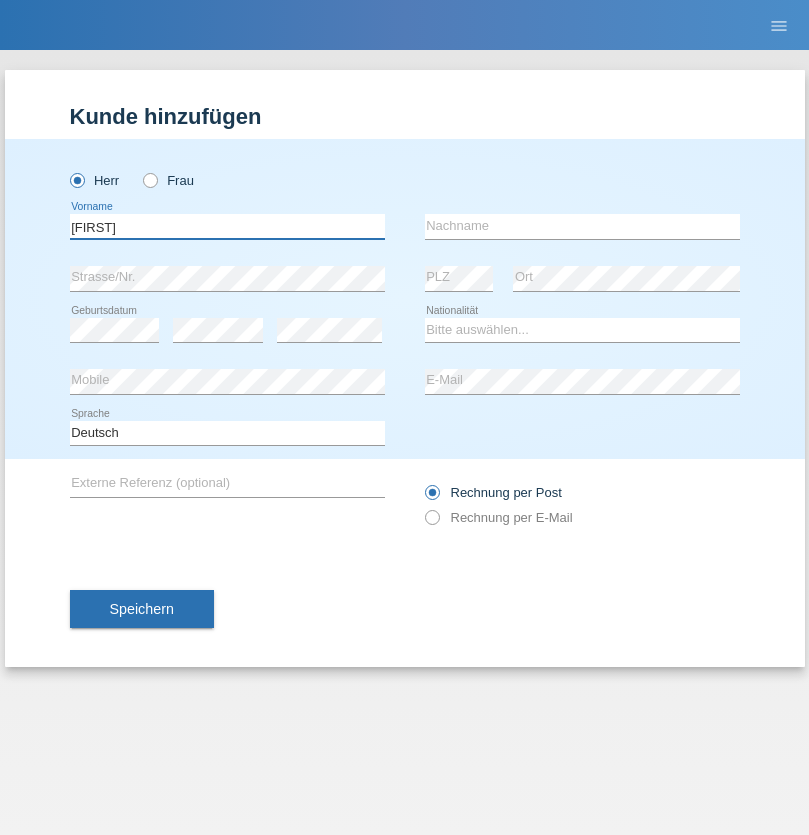 type on "Raffaele" 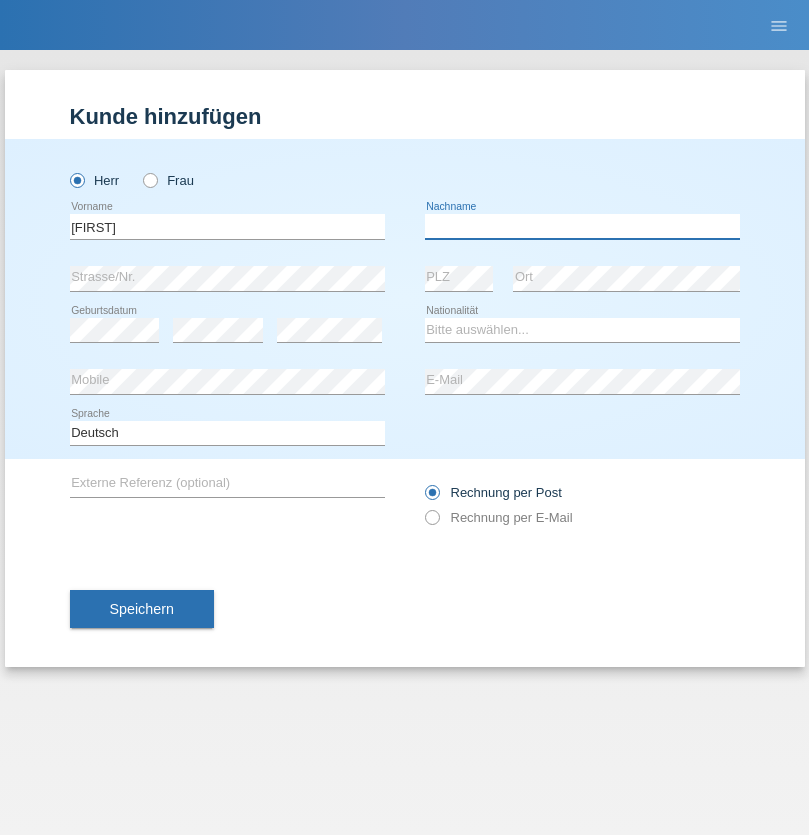 click at bounding box center [582, 226] 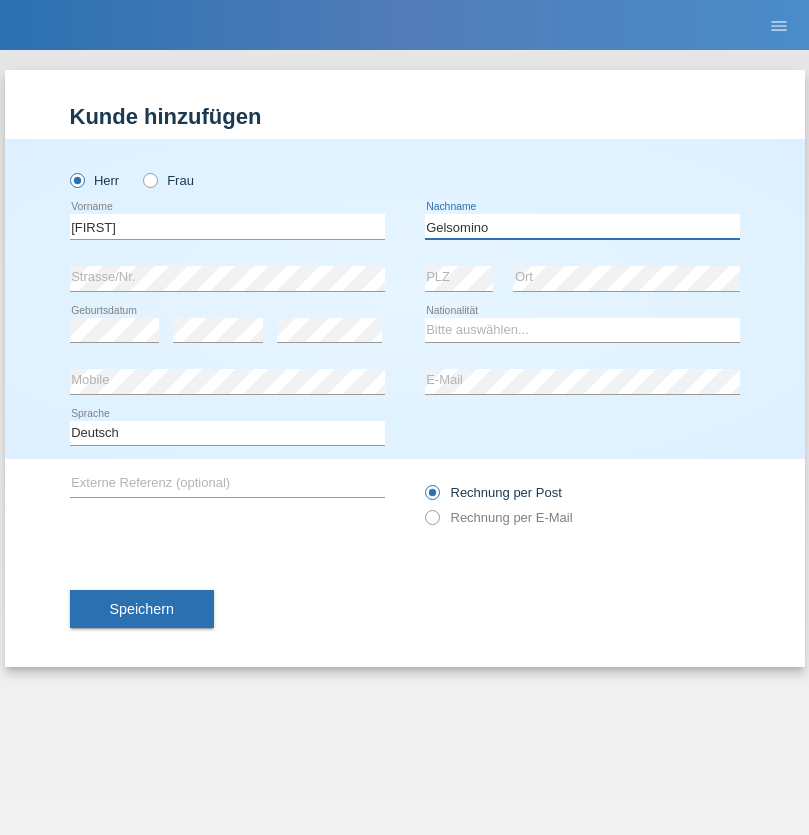 type on "Gelsomino" 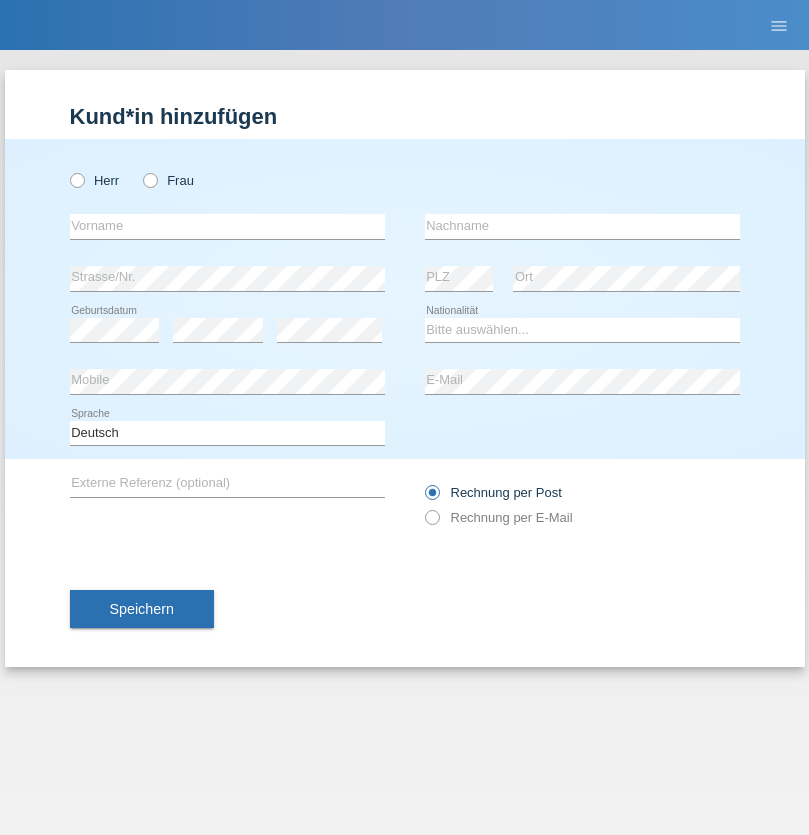 scroll, scrollTop: 0, scrollLeft: 0, axis: both 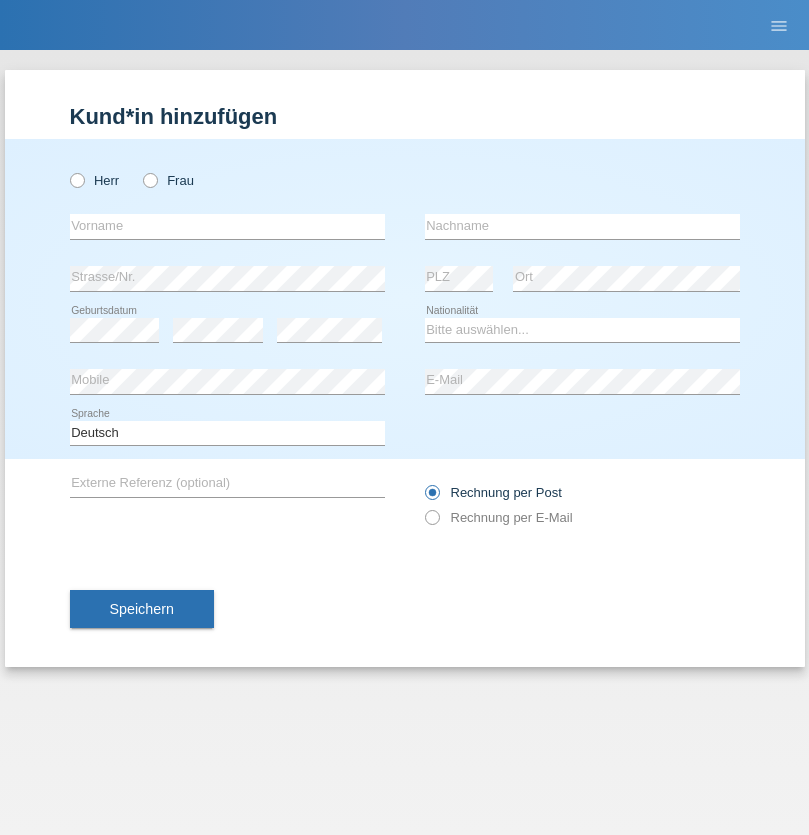 radio on "true" 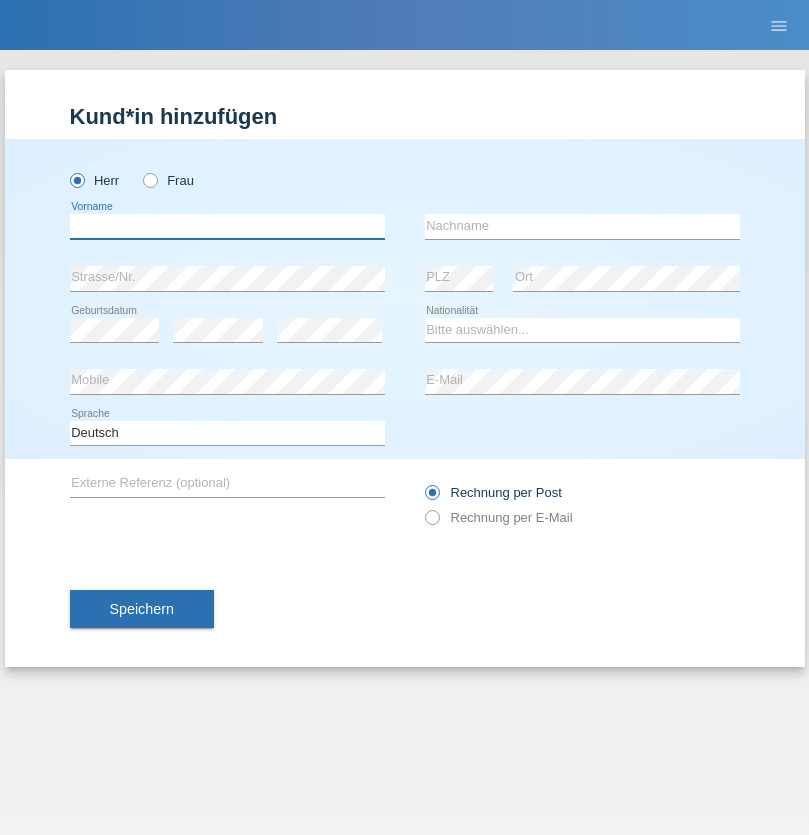 click at bounding box center [227, 226] 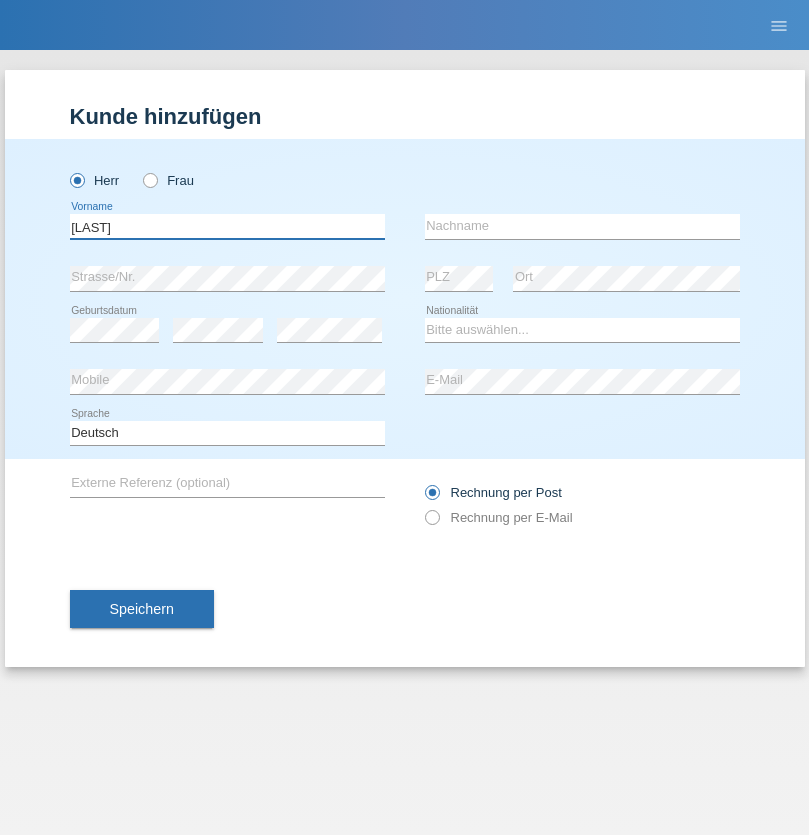 type on "[LAST]" 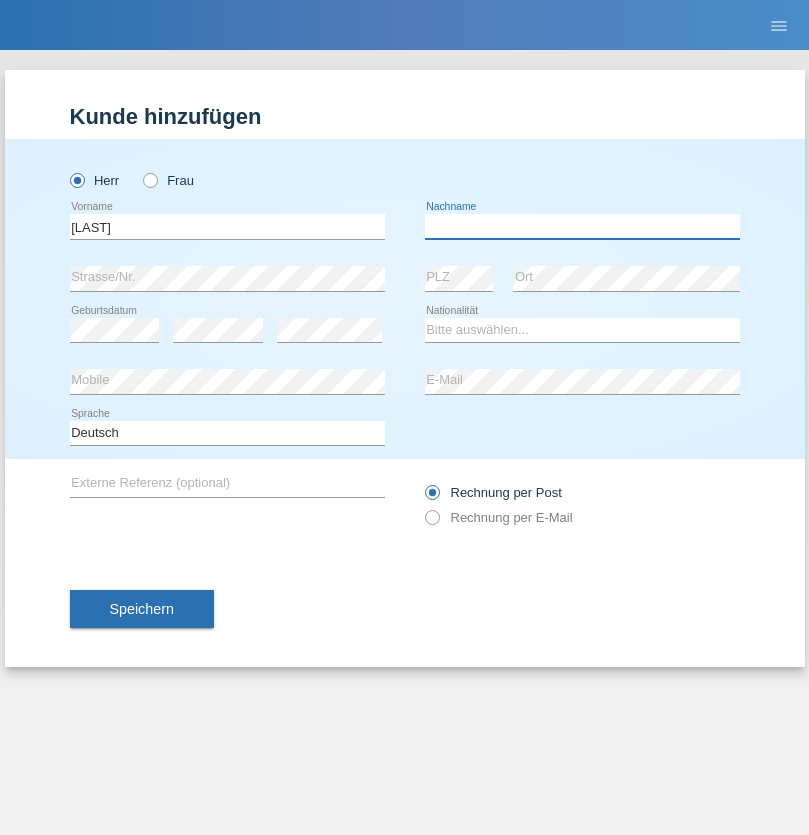 click at bounding box center [582, 226] 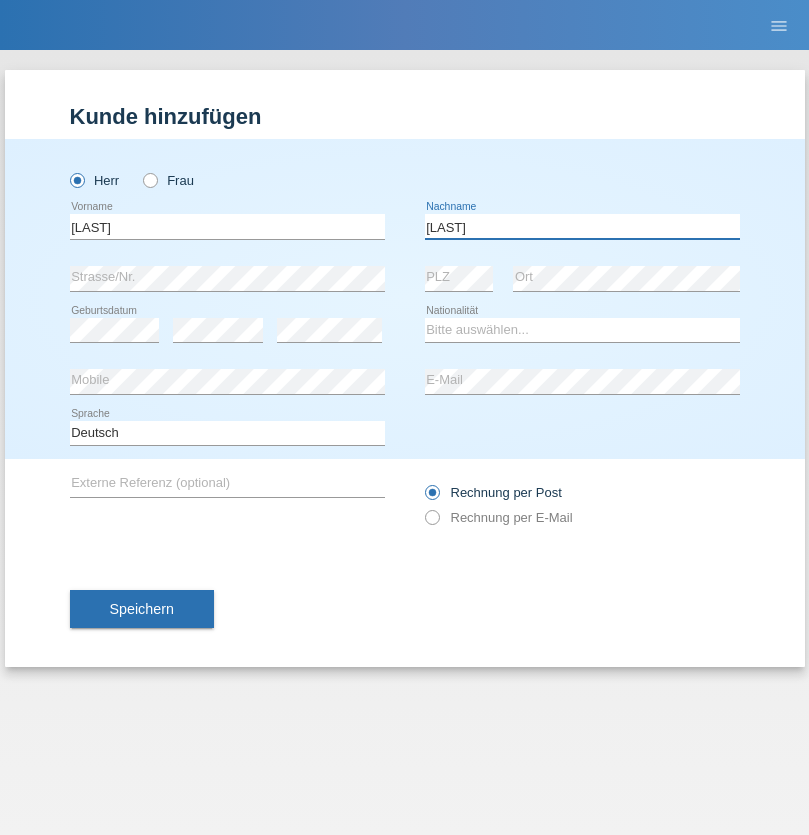 type on "[LAST]" 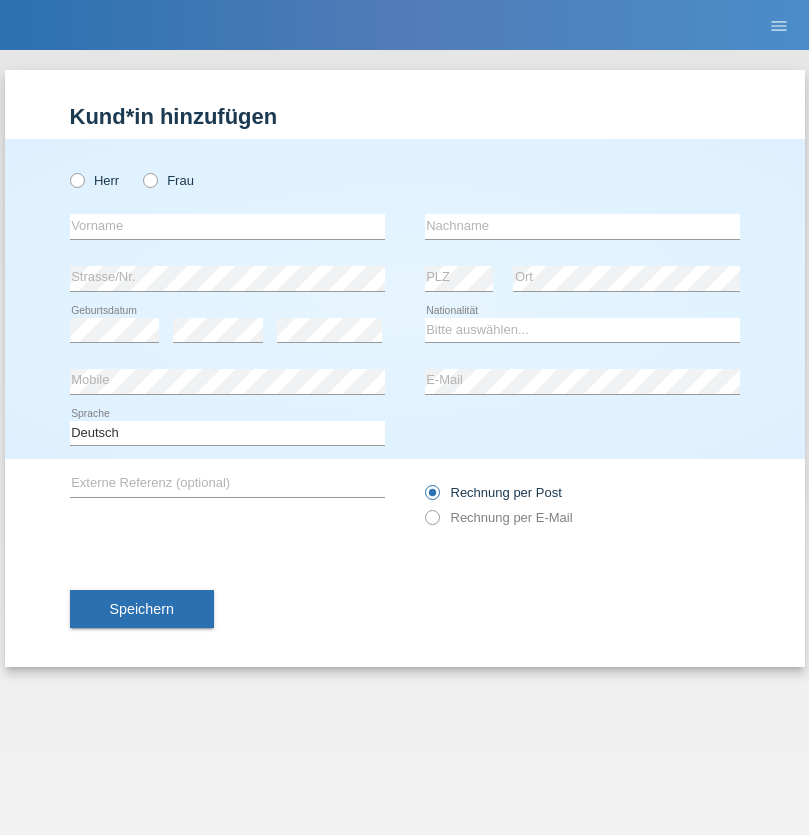 scroll, scrollTop: 0, scrollLeft: 0, axis: both 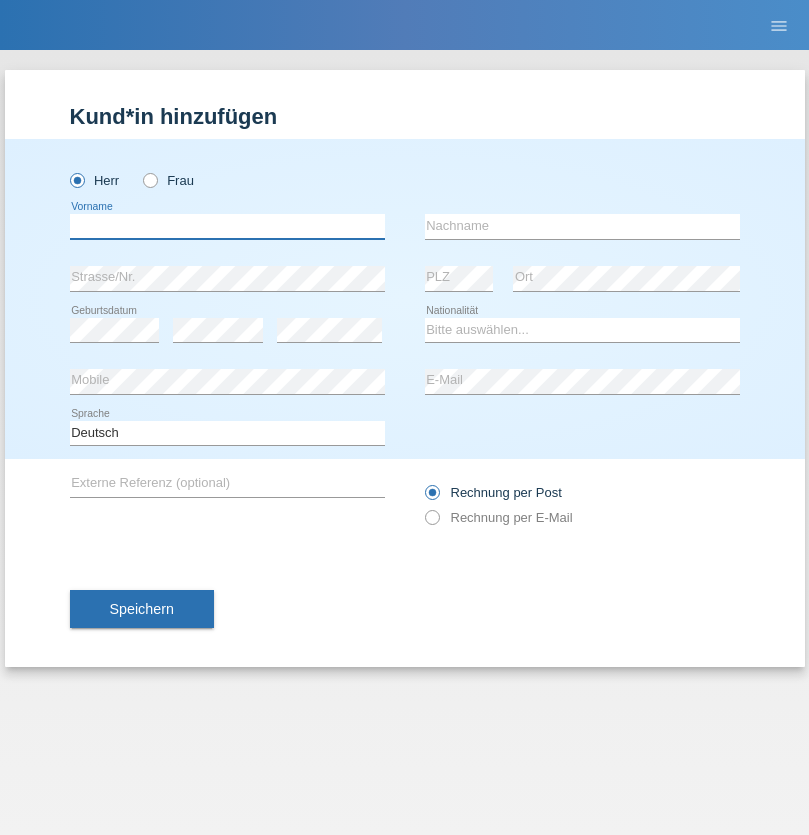 click at bounding box center (227, 226) 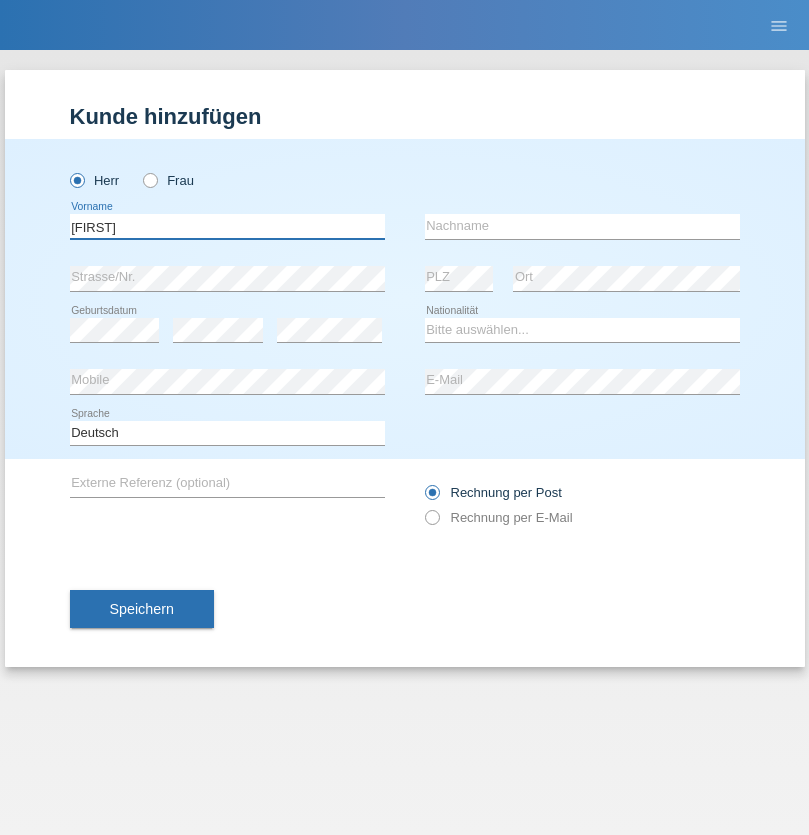 type on "[FIRST]" 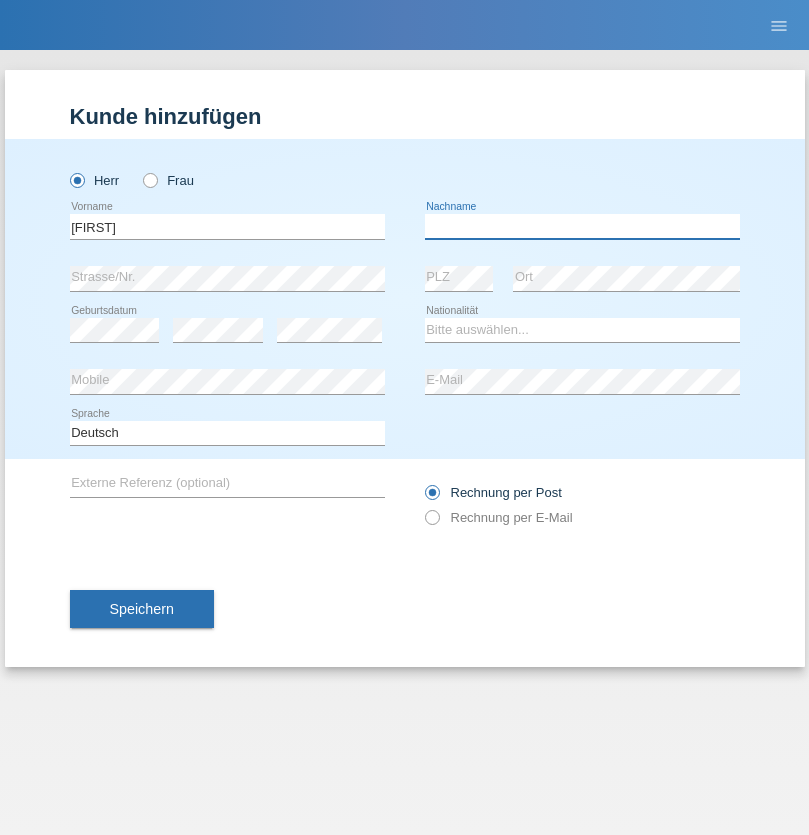 click at bounding box center [582, 226] 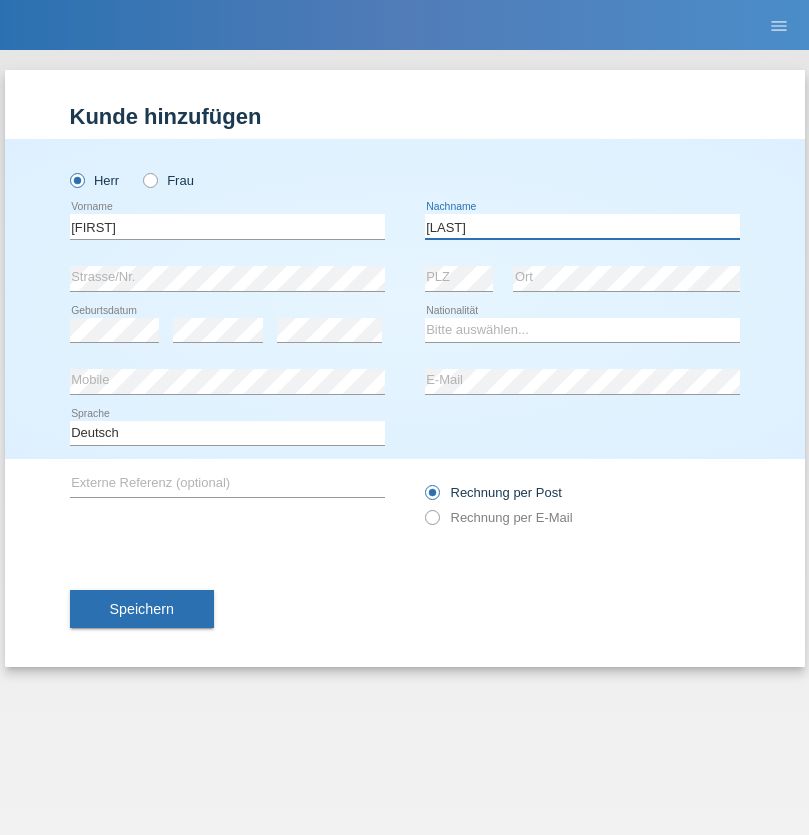 type on "[LAST]" 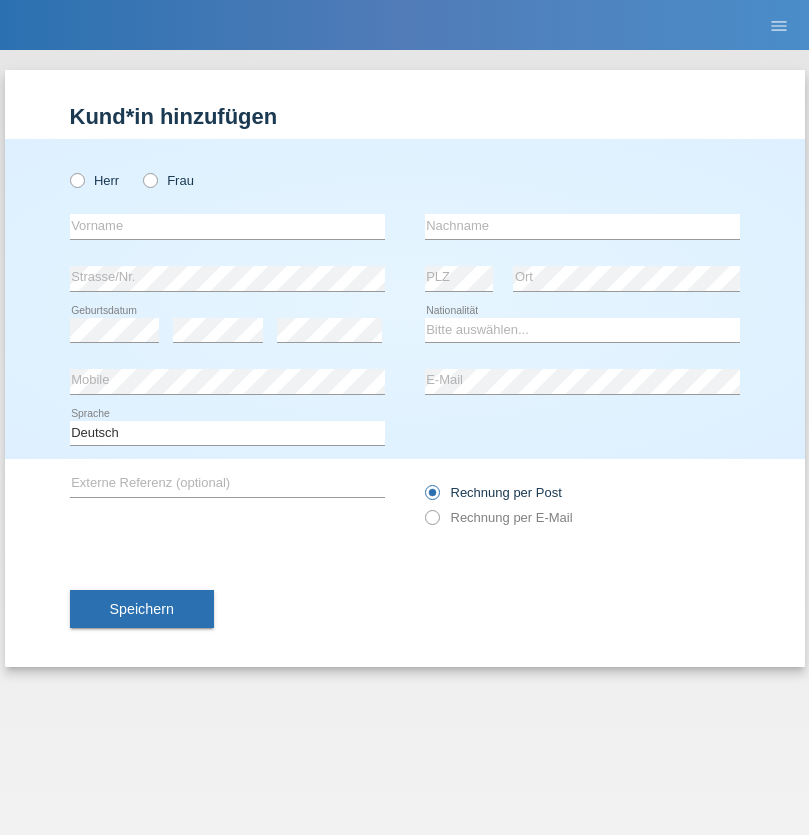 scroll, scrollTop: 0, scrollLeft: 0, axis: both 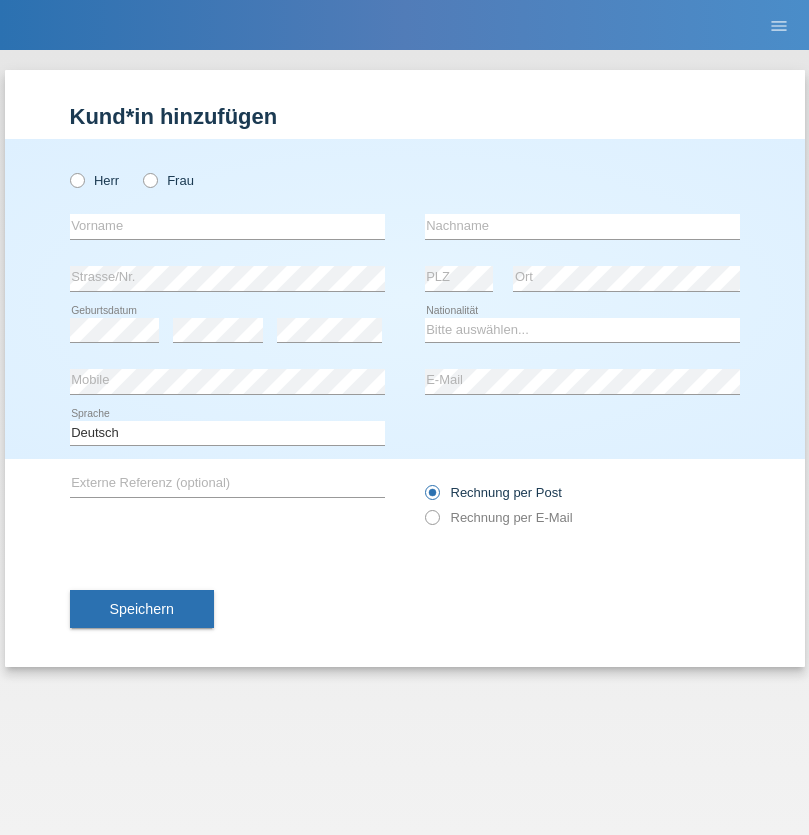 radio on "true" 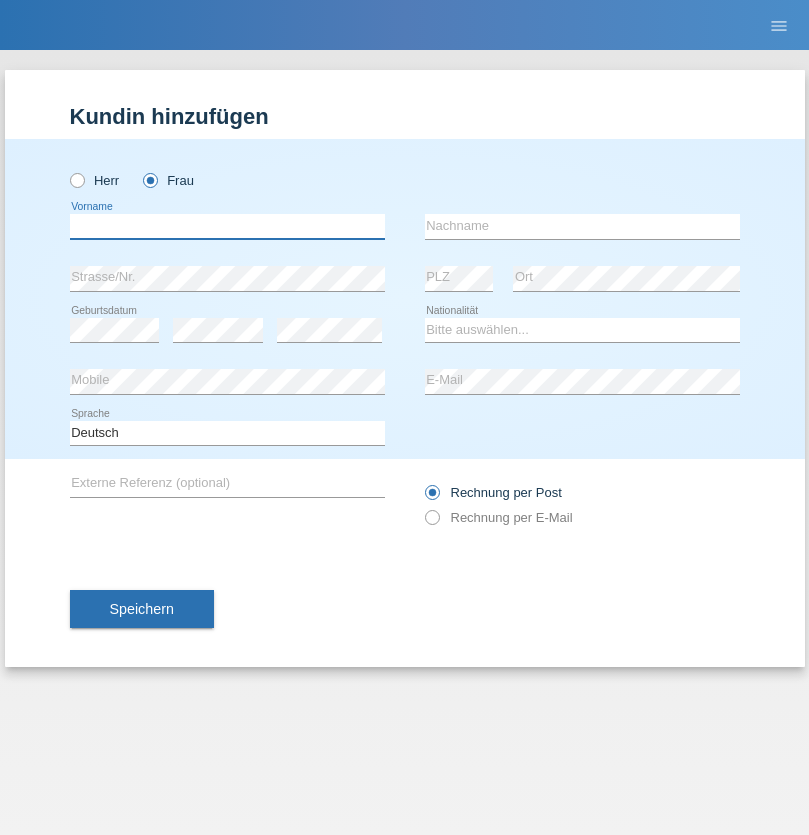 click at bounding box center [227, 226] 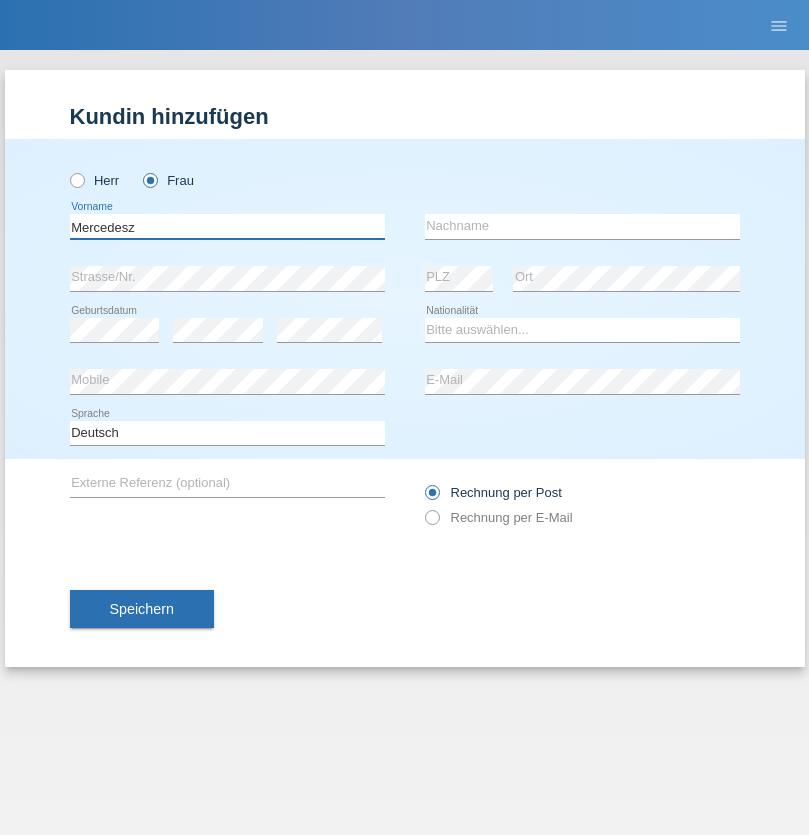 type on "Mercedesz" 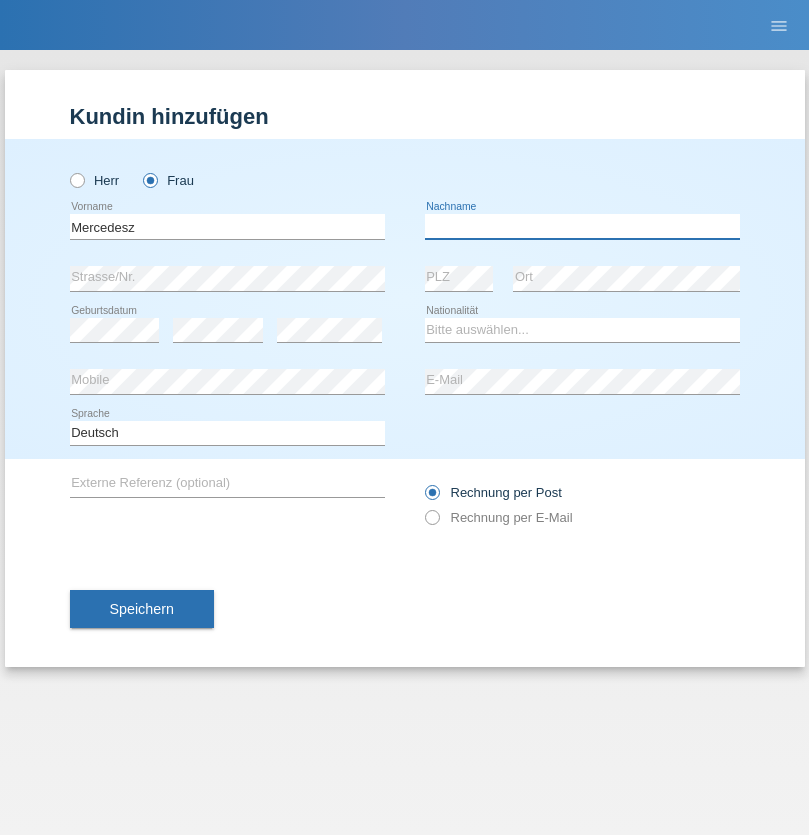 click at bounding box center (582, 226) 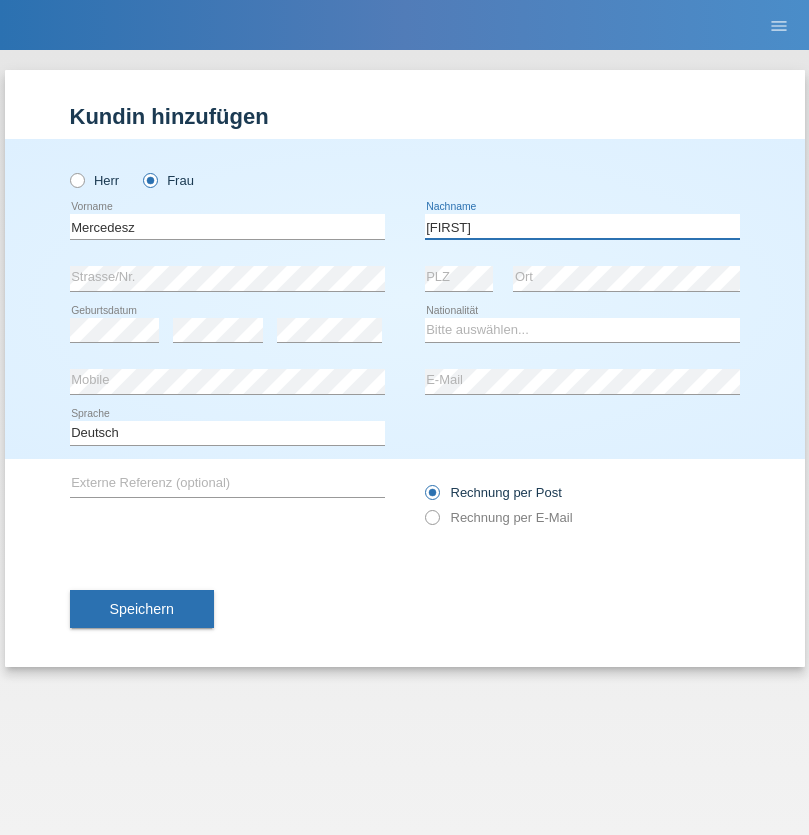 type on "Maria" 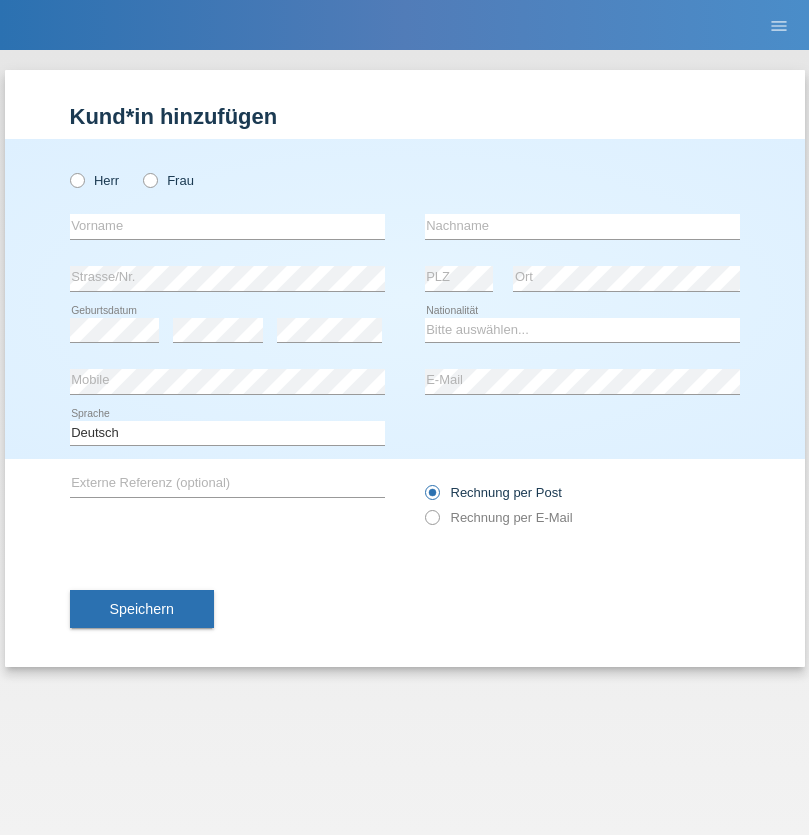 scroll, scrollTop: 0, scrollLeft: 0, axis: both 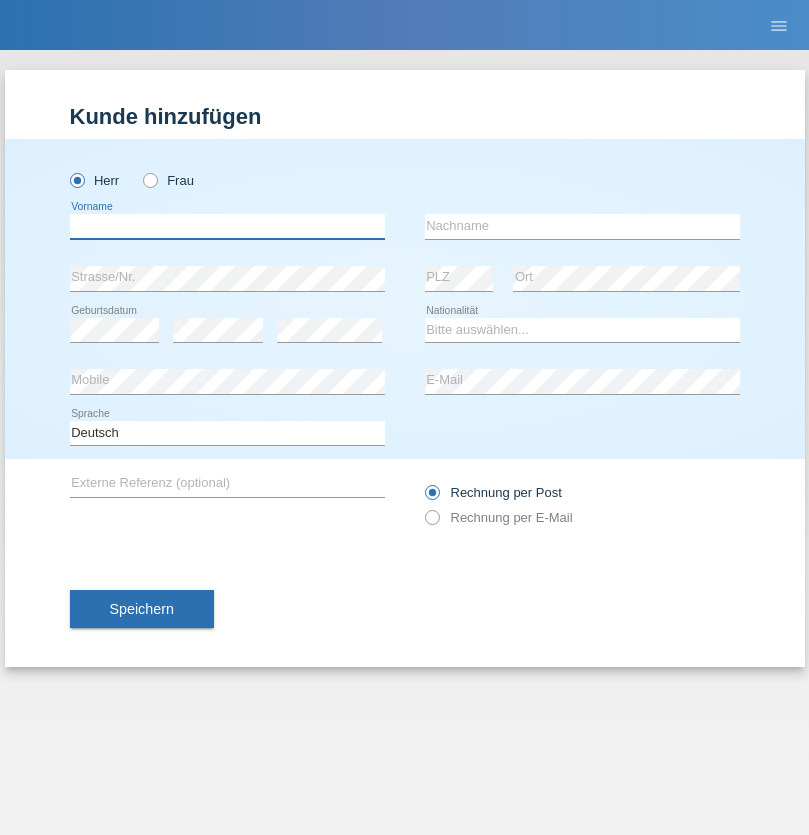 click at bounding box center [227, 226] 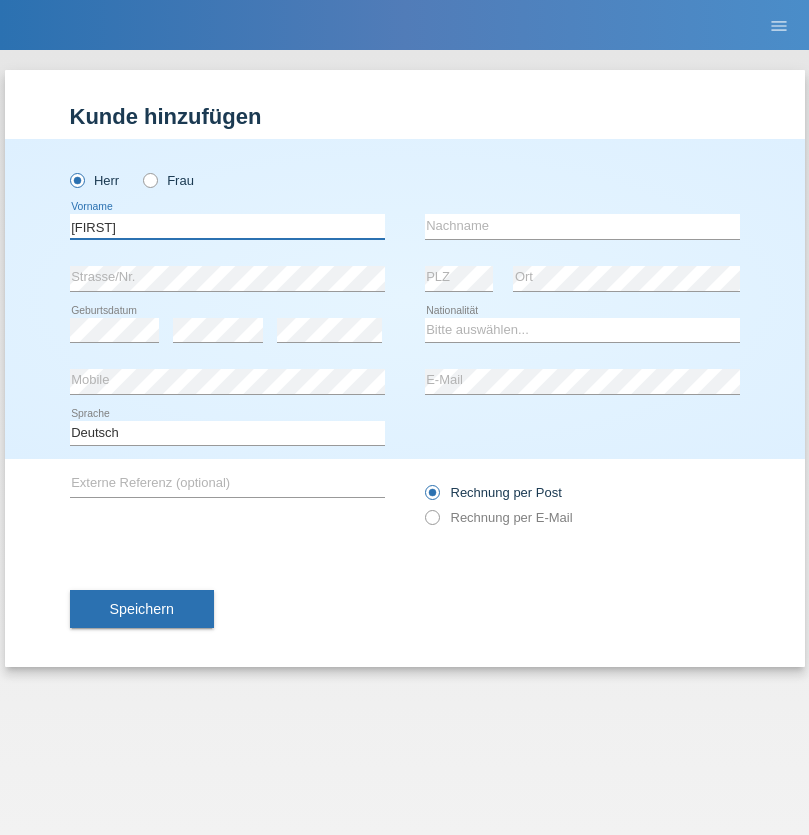 type on "Milan" 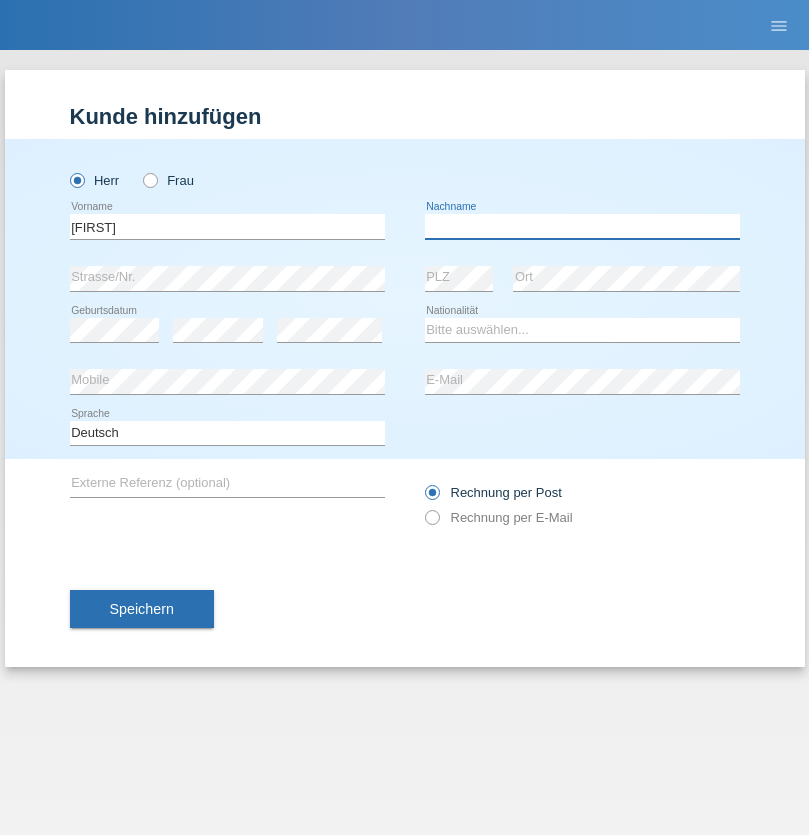 click at bounding box center [582, 226] 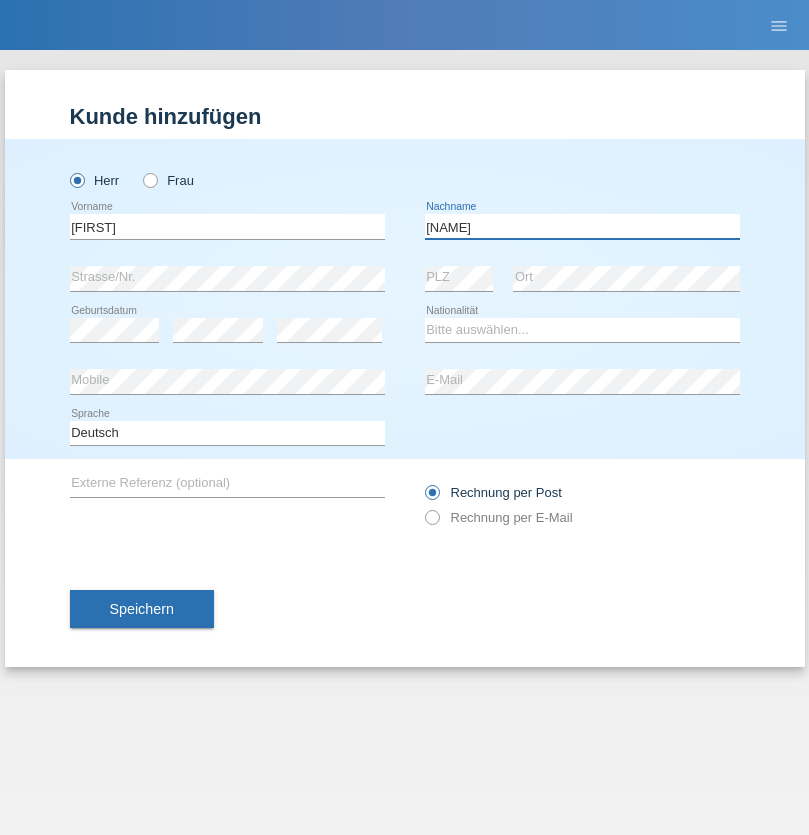type on "Kuffa" 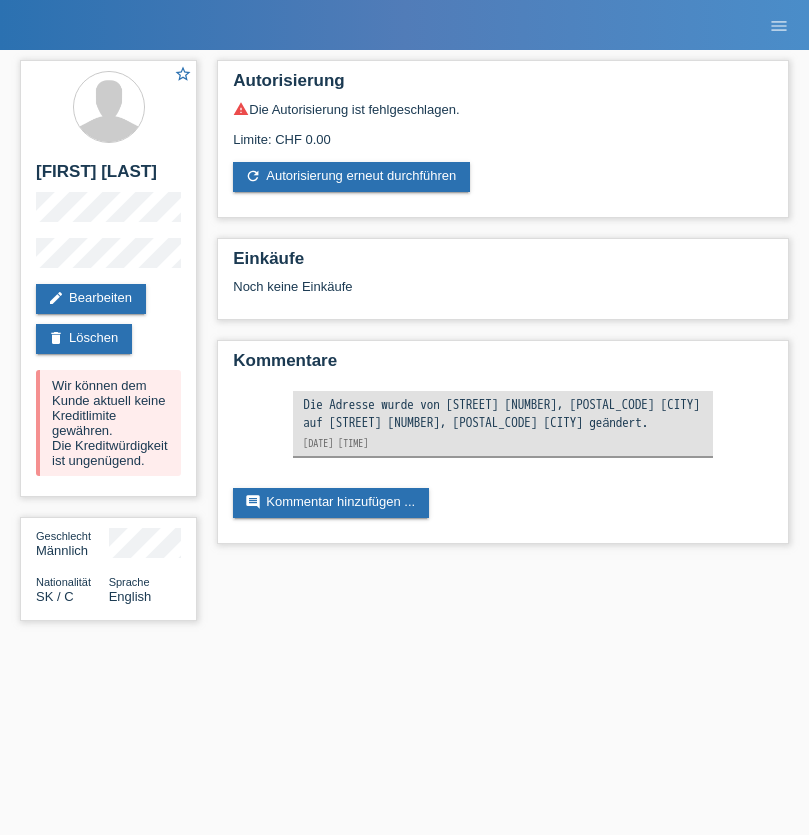 scroll, scrollTop: 0, scrollLeft: 0, axis: both 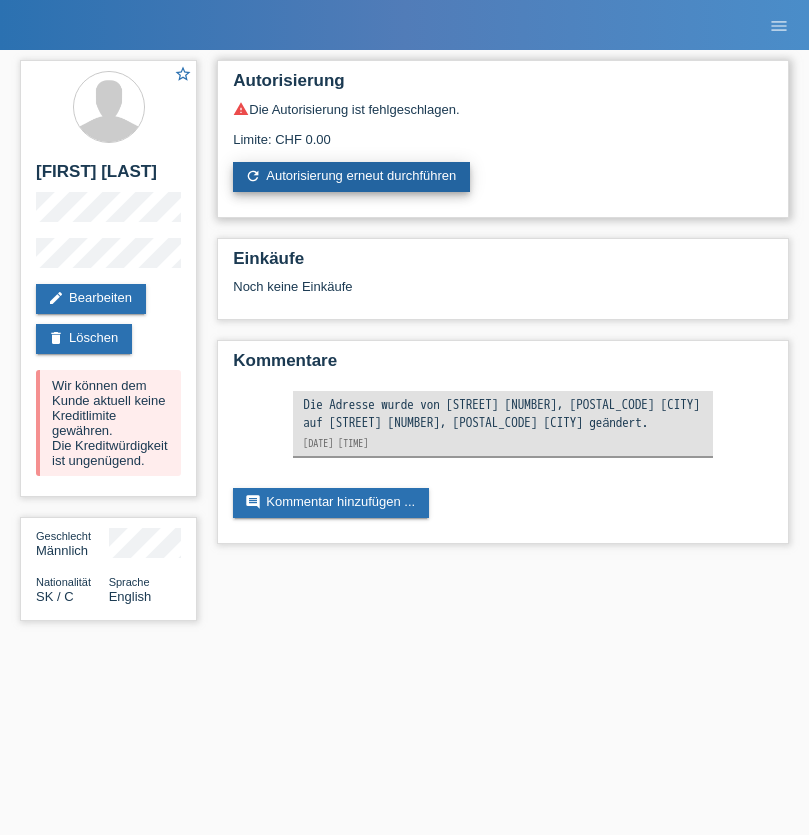 click on "refresh  Autorisierung erneut durchführen" at bounding box center (351, 177) 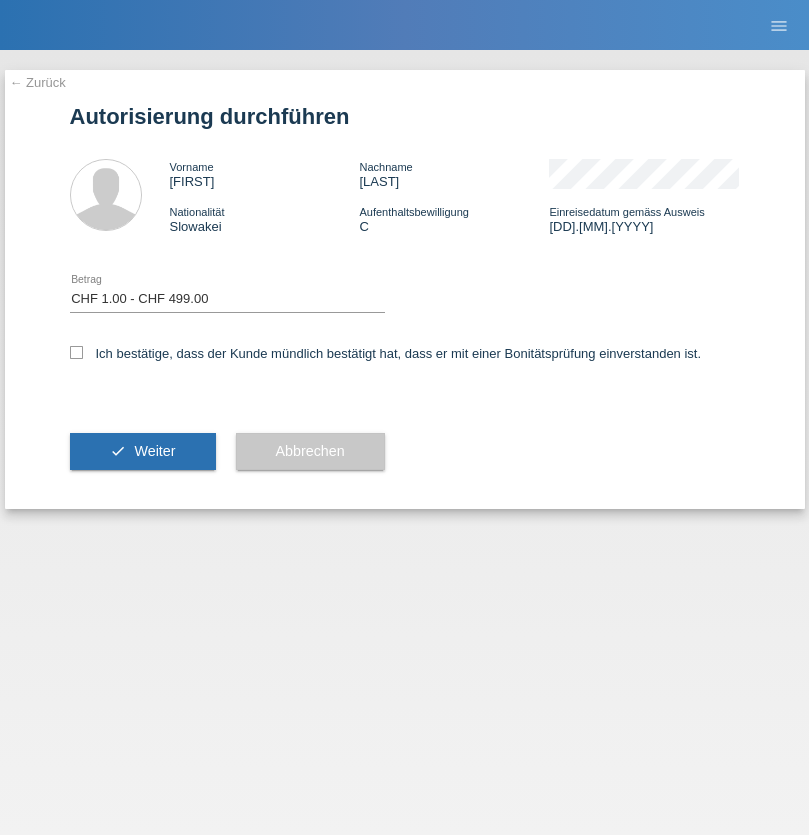scroll, scrollTop: 0, scrollLeft: 0, axis: both 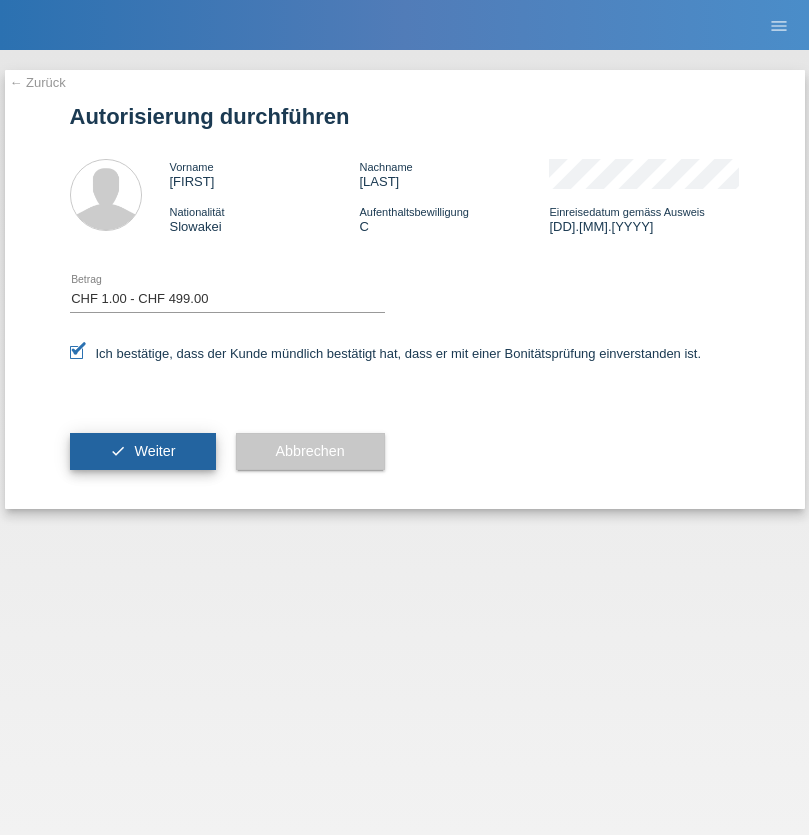click on "Weiter" at bounding box center [154, 451] 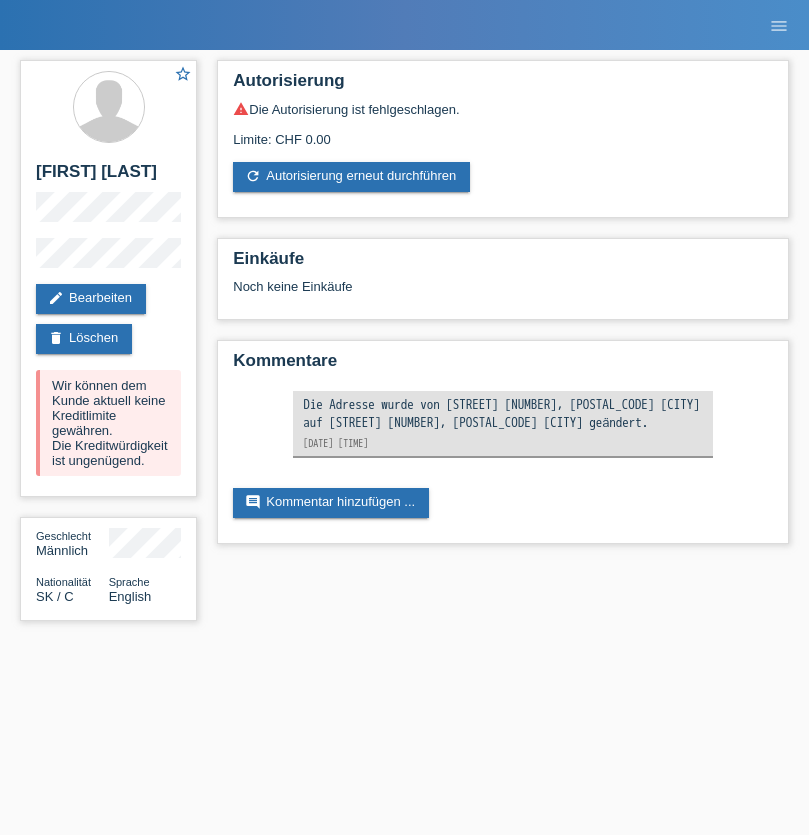 scroll, scrollTop: 0, scrollLeft: 0, axis: both 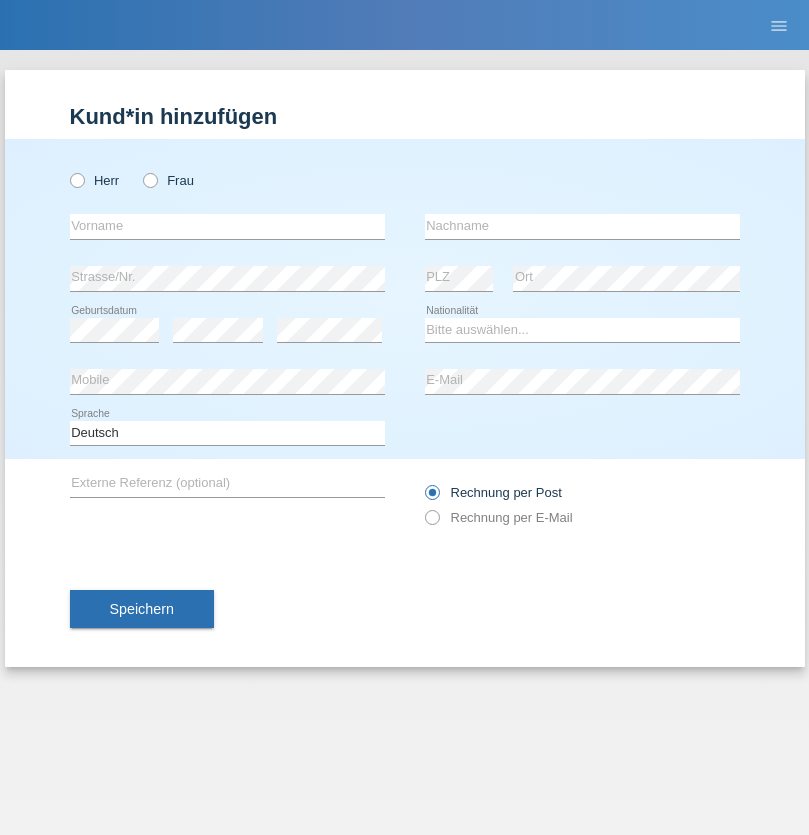 radio on "true" 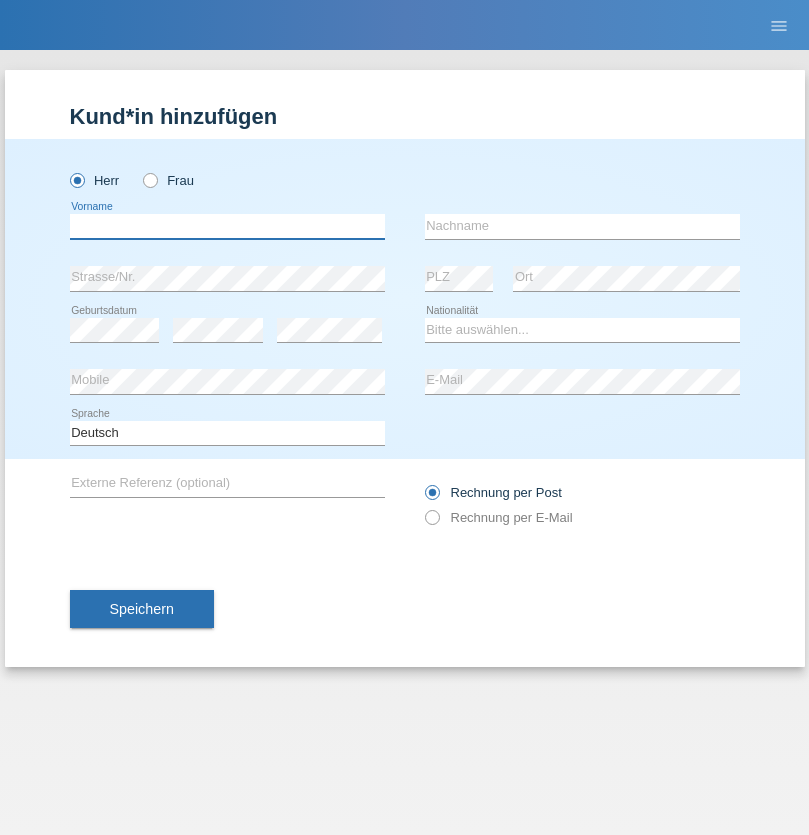 click at bounding box center [227, 226] 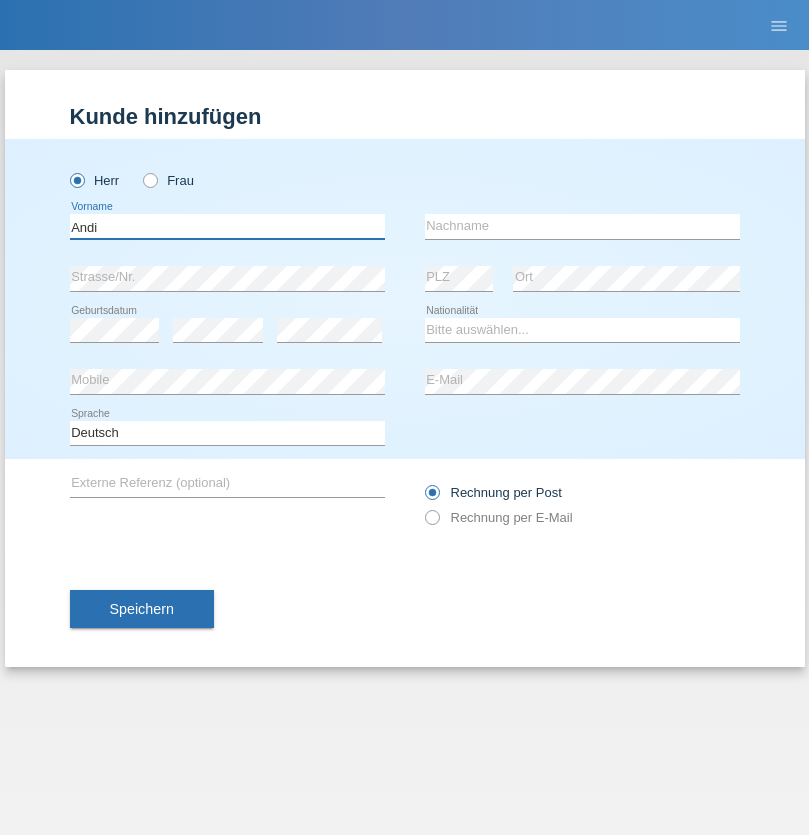type on "Andi" 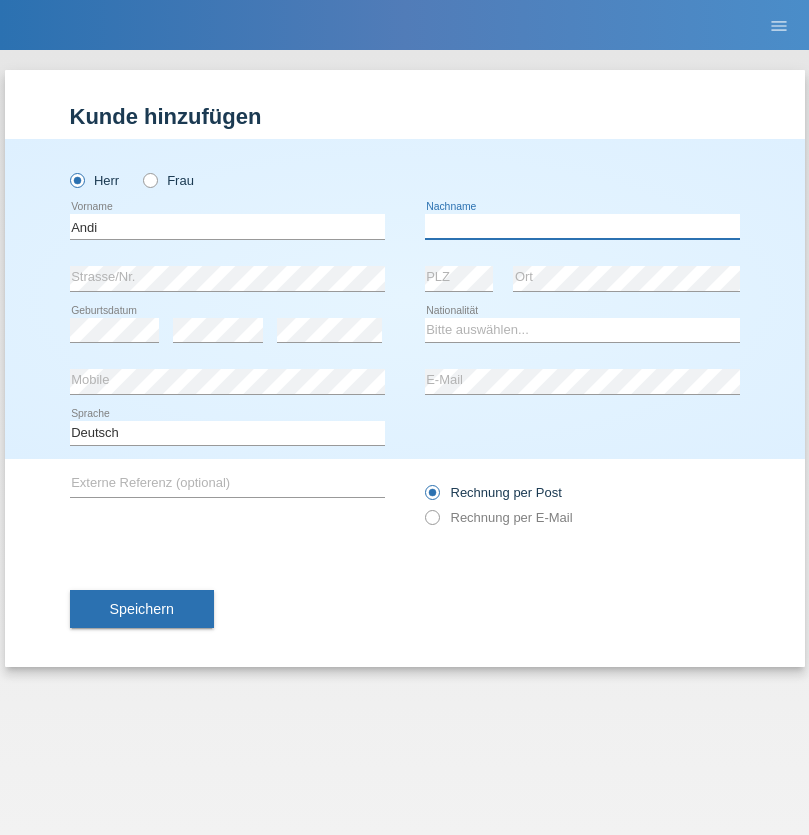 click at bounding box center [582, 226] 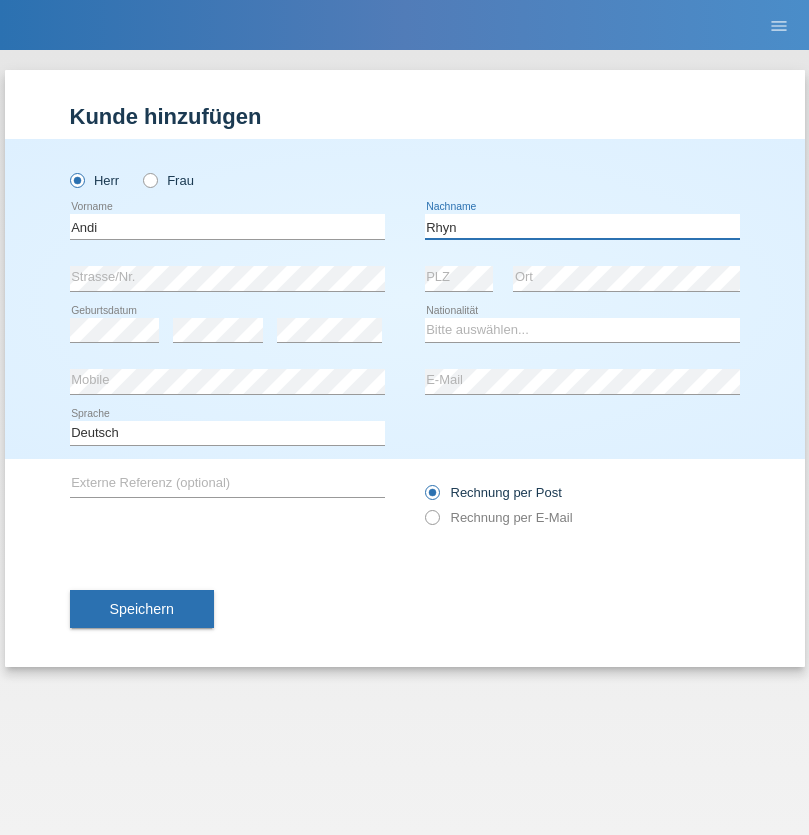 type on "Rhyn" 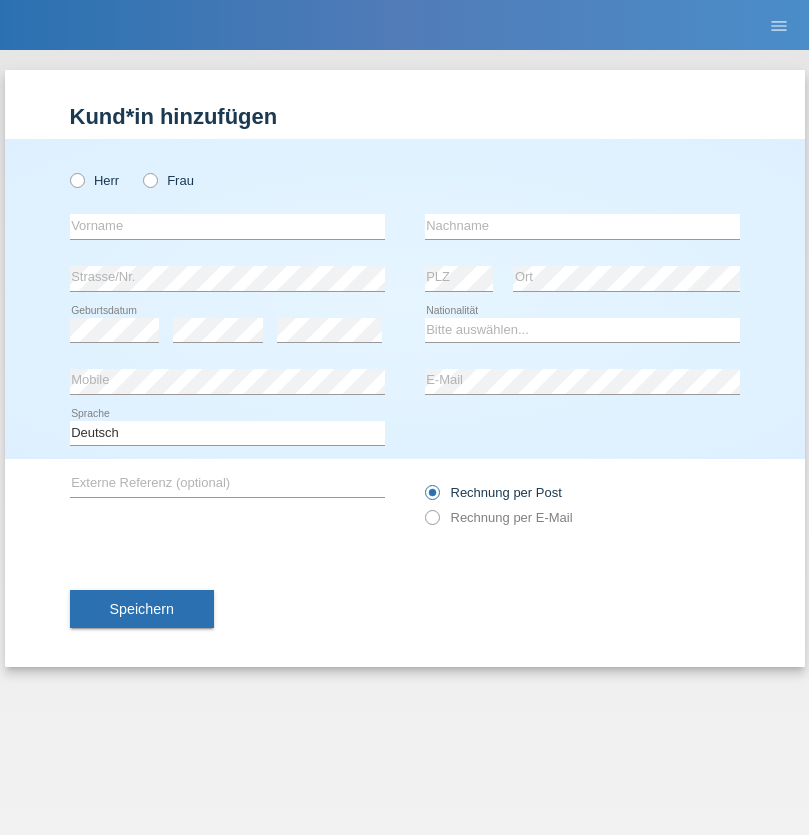 scroll, scrollTop: 0, scrollLeft: 0, axis: both 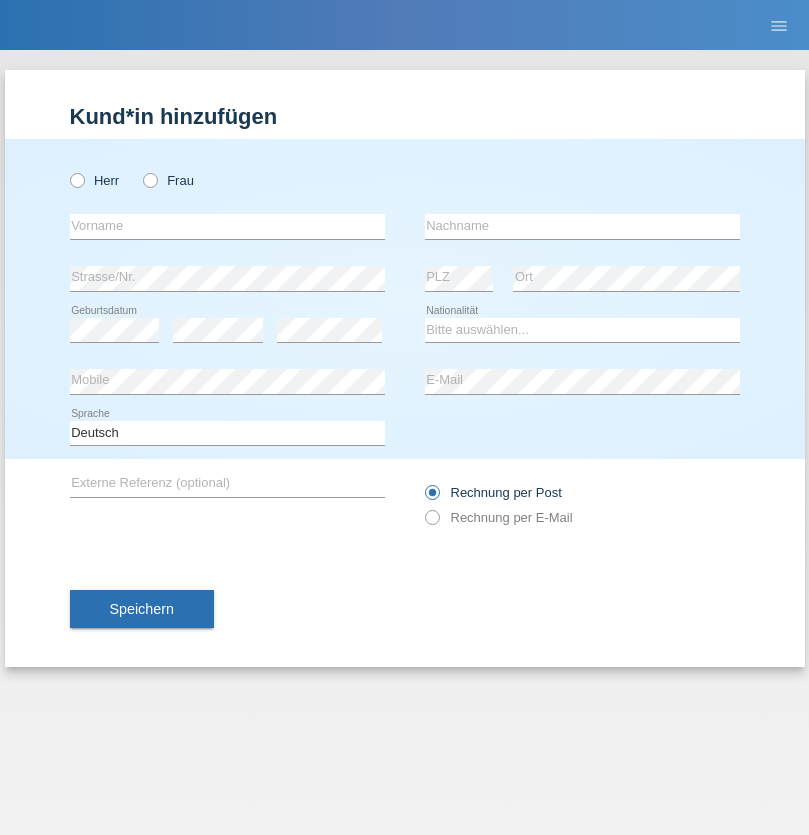 radio on "true" 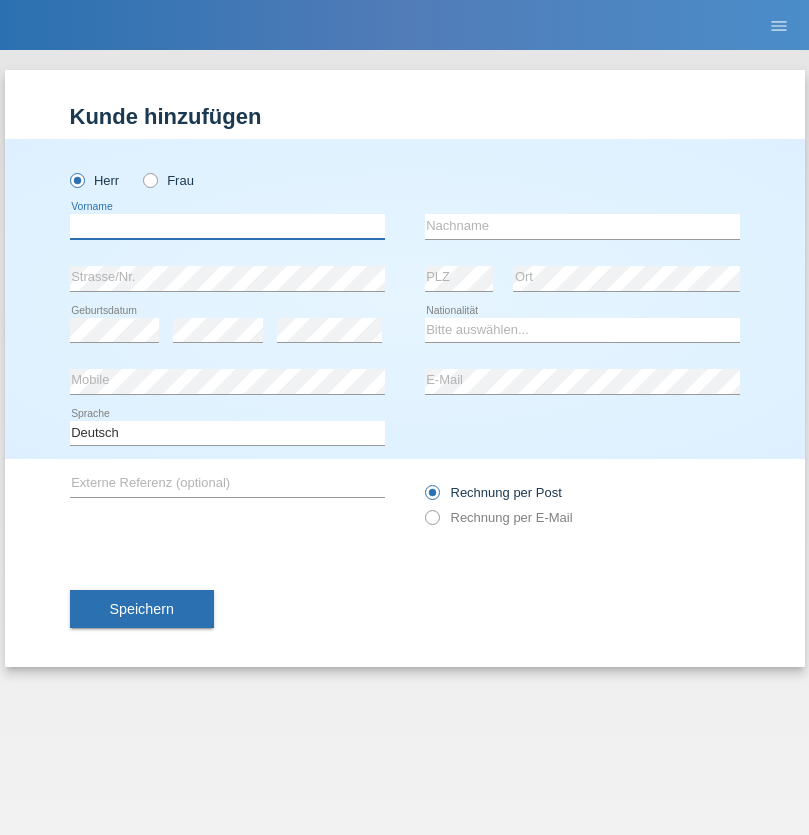click at bounding box center (227, 226) 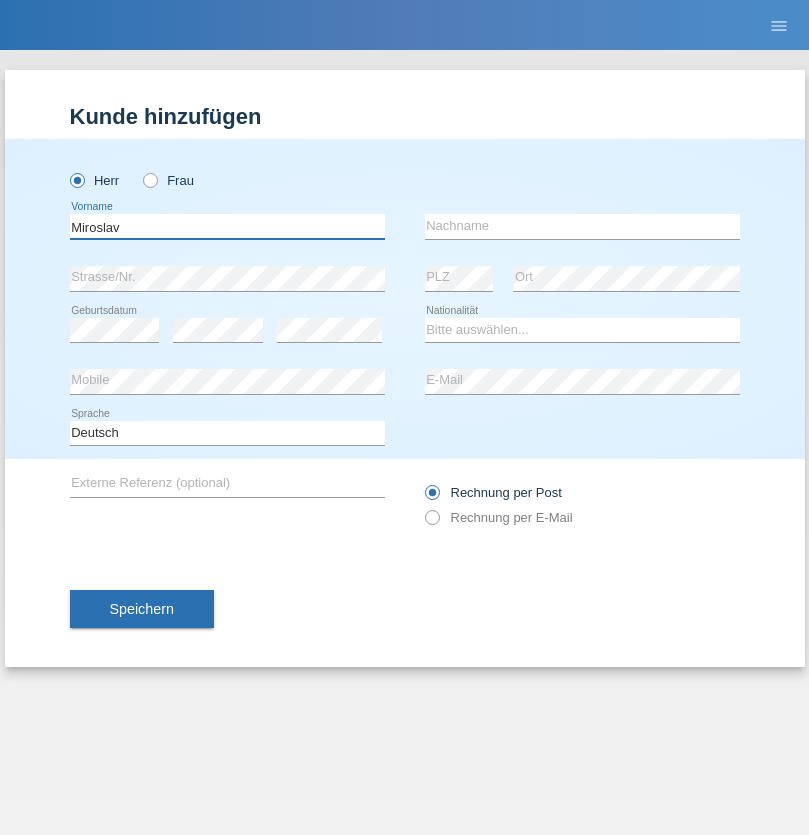 type on "Miroslav" 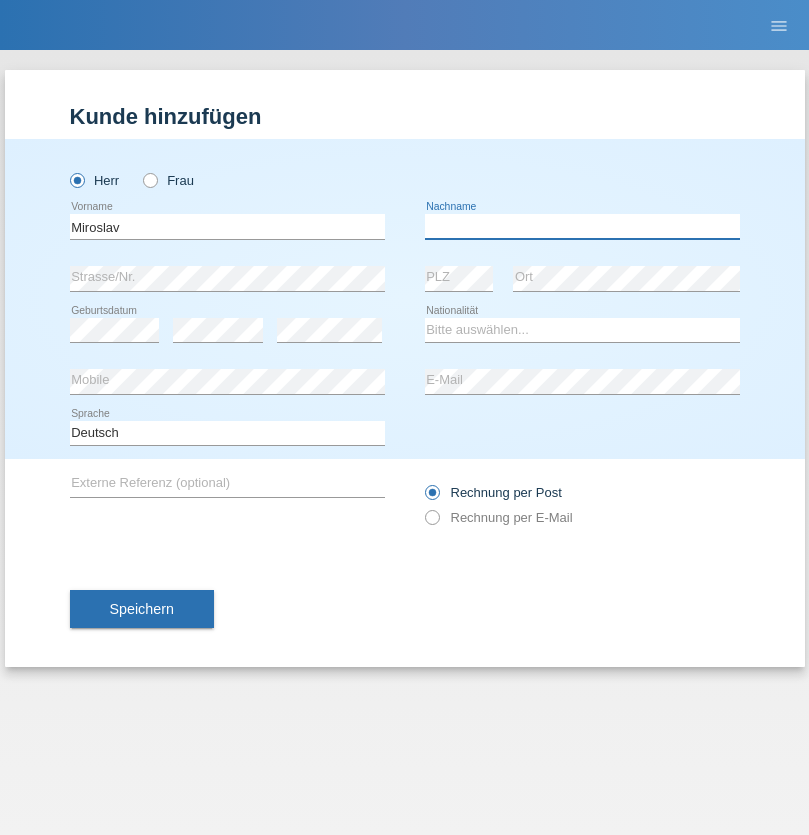 click at bounding box center (582, 226) 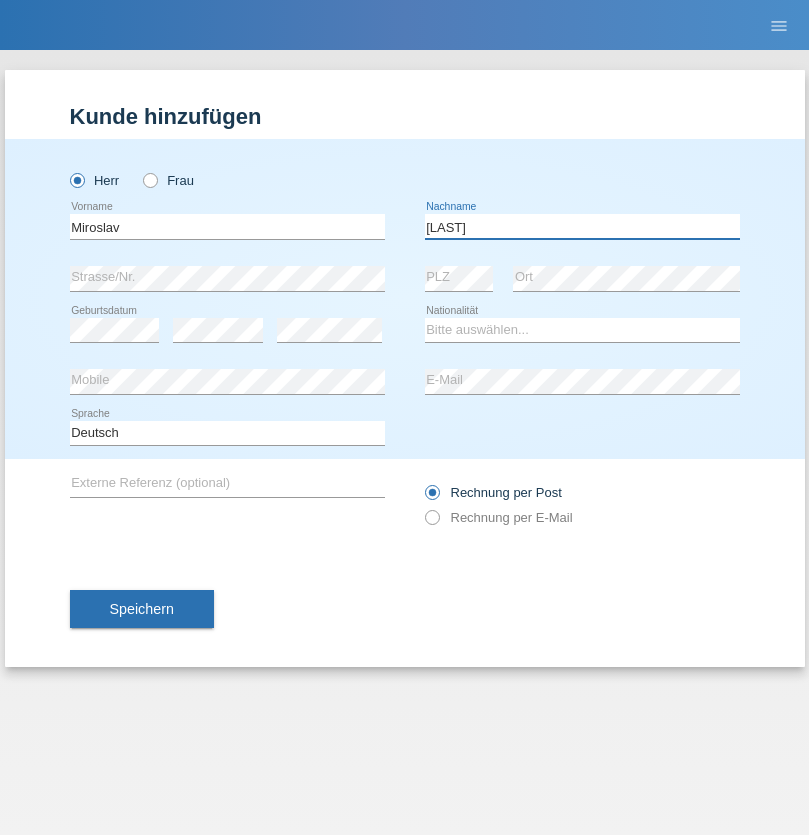 type on "Yordanov" 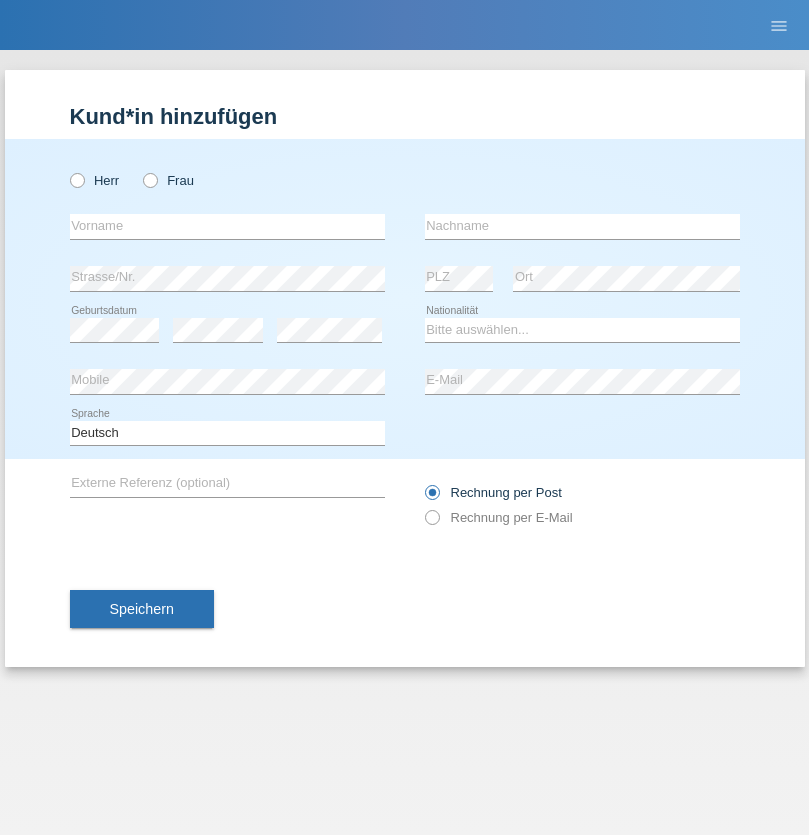 scroll, scrollTop: 0, scrollLeft: 0, axis: both 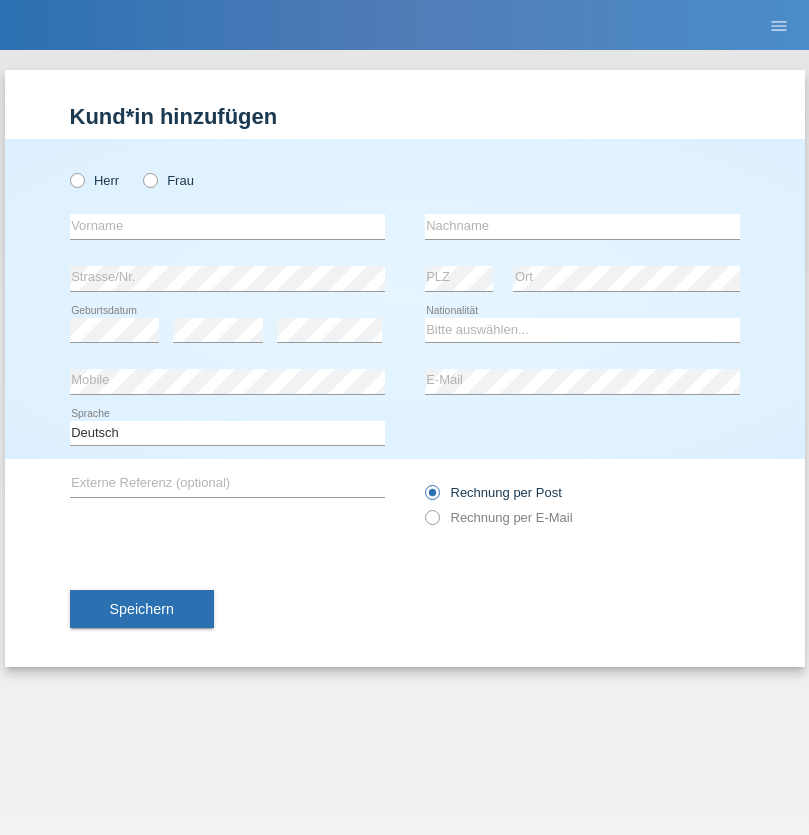 radio on "true" 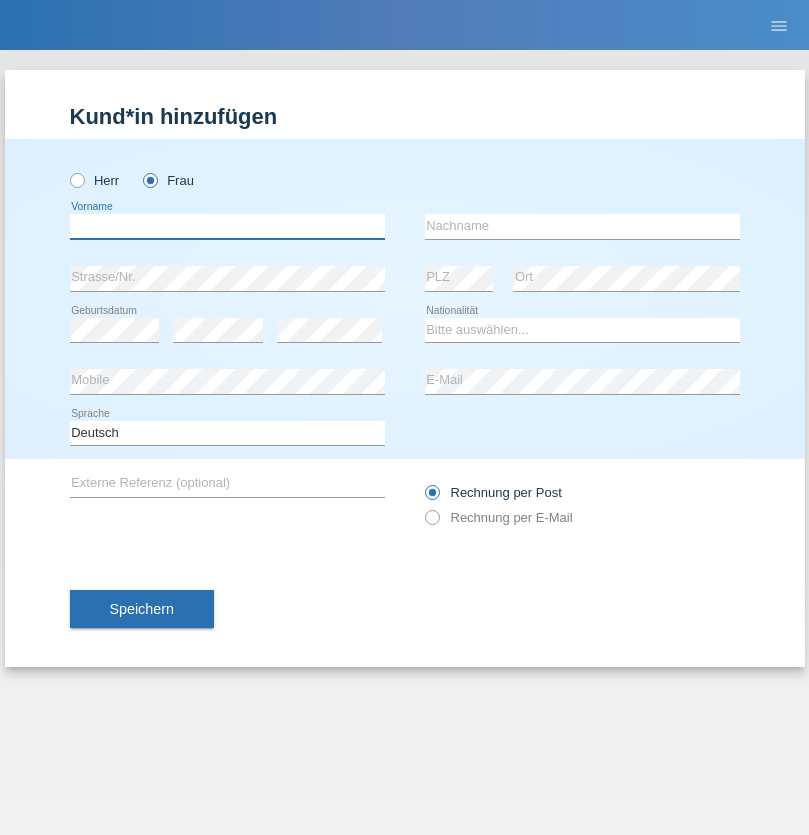 click at bounding box center (227, 226) 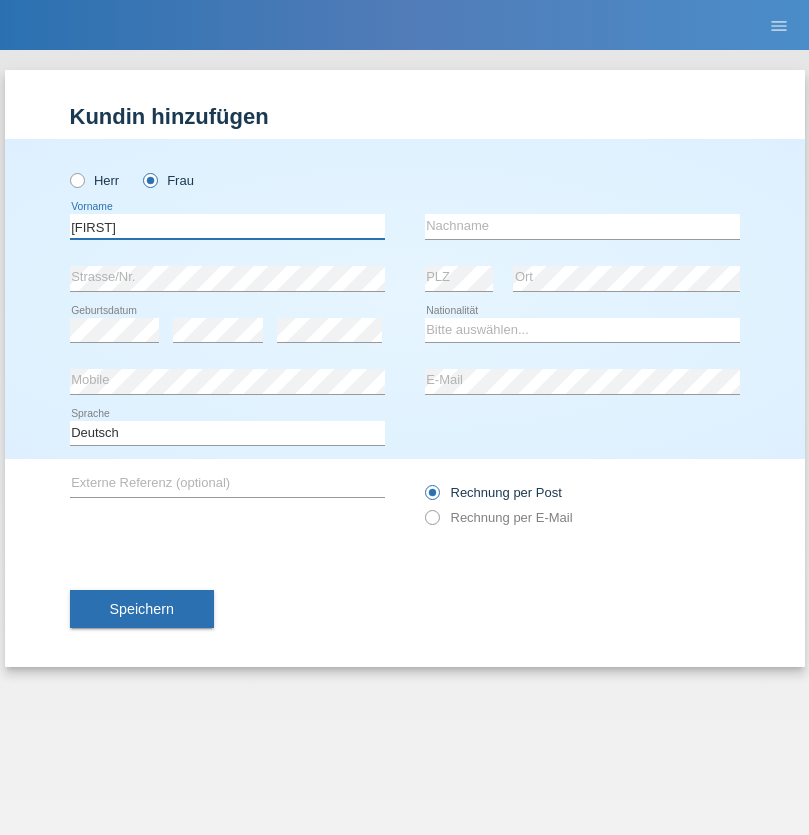type on "[FIRST]" 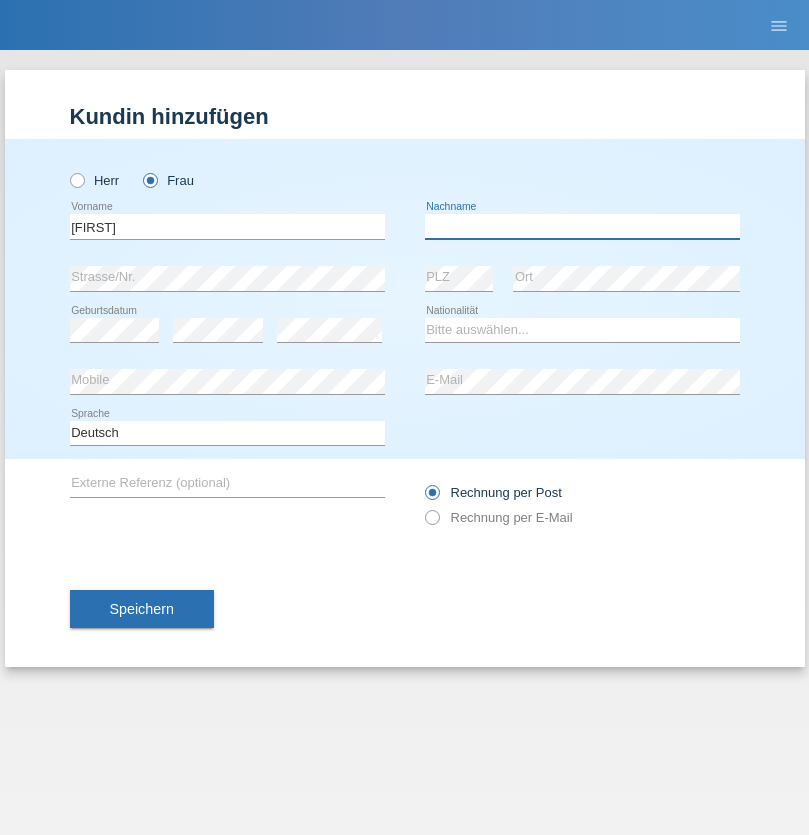 click at bounding box center (582, 226) 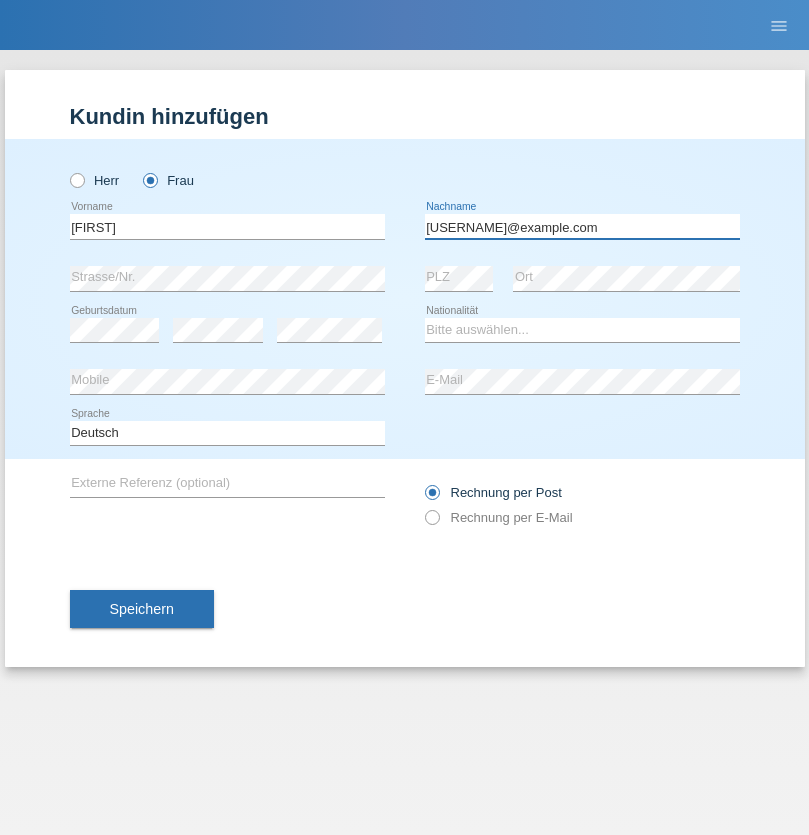 type on "[USERNAME]@example.com" 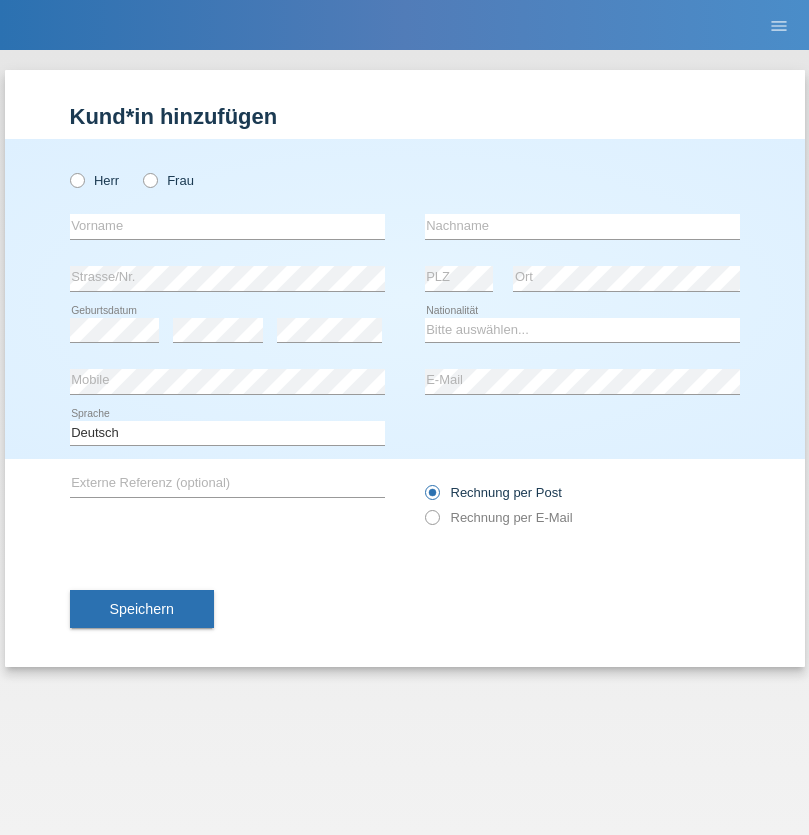 scroll, scrollTop: 0, scrollLeft: 0, axis: both 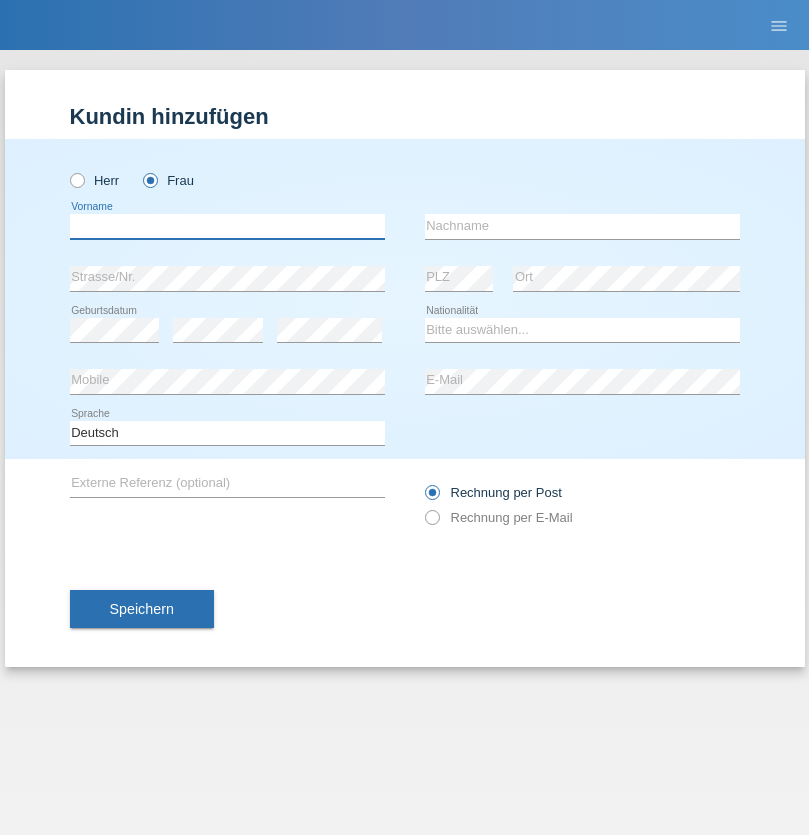 click at bounding box center [227, 226] 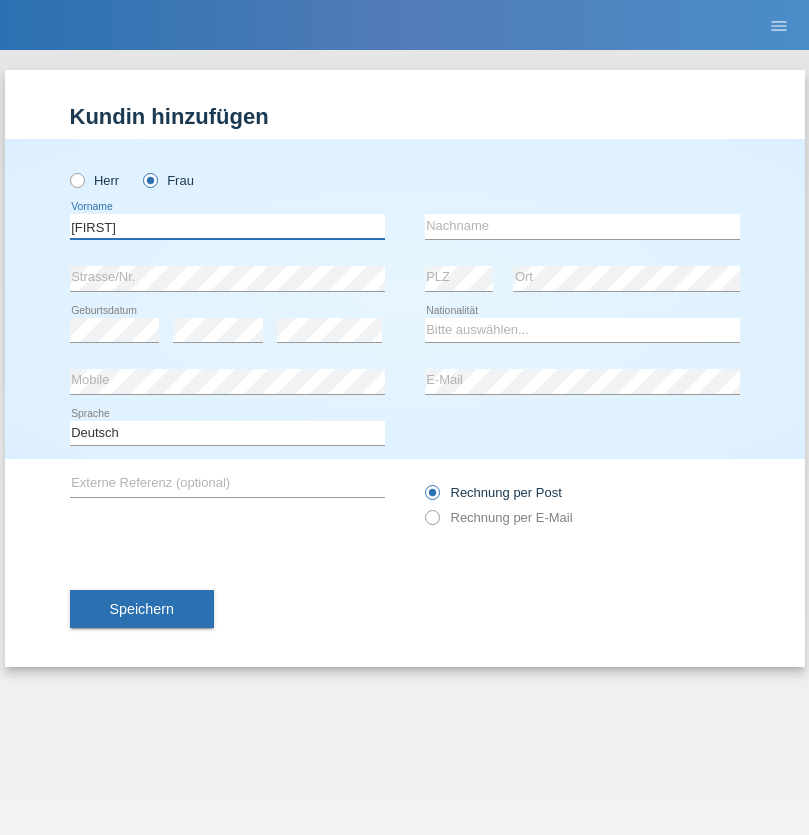type on "[FIRST]" 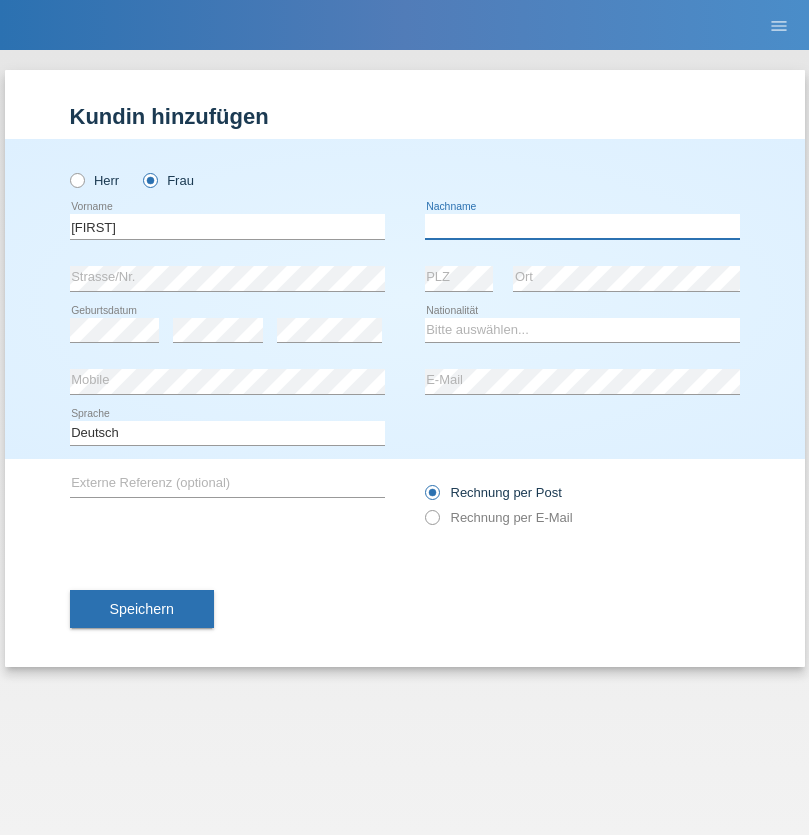 click at bounding box center (582, 226) 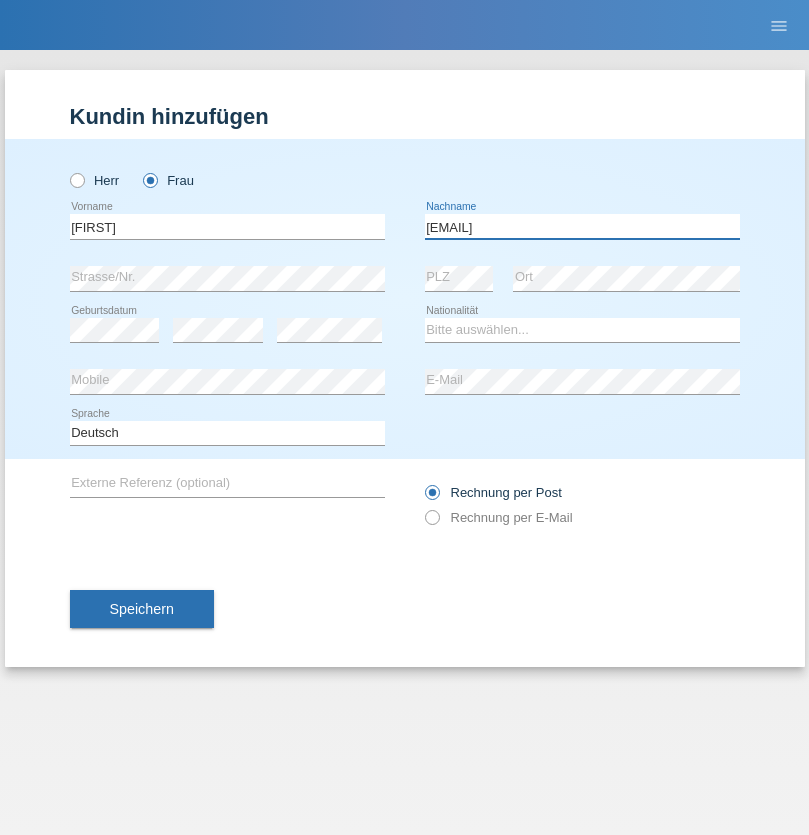 type on "meryemy@hotmail.com" 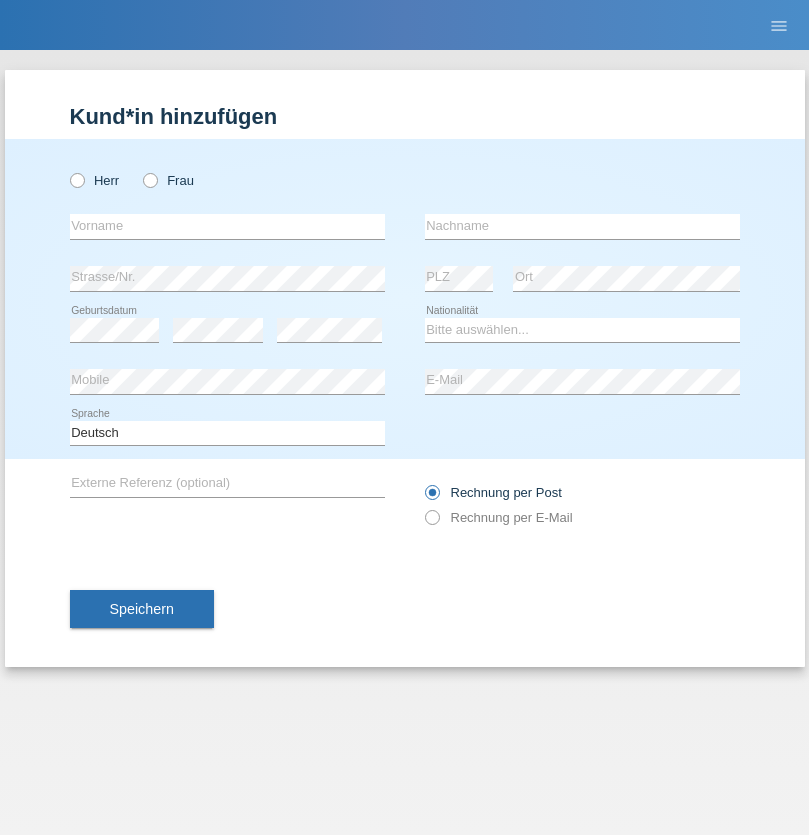 scroll, scrollTop: 0, scrollLeft: 0, axis: both 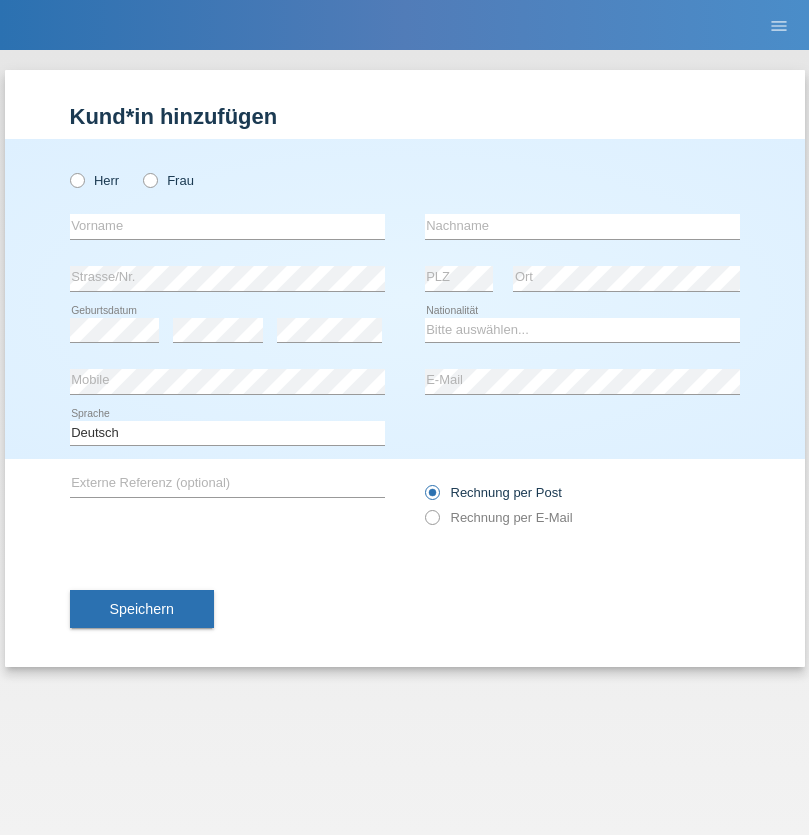 radio on "true" 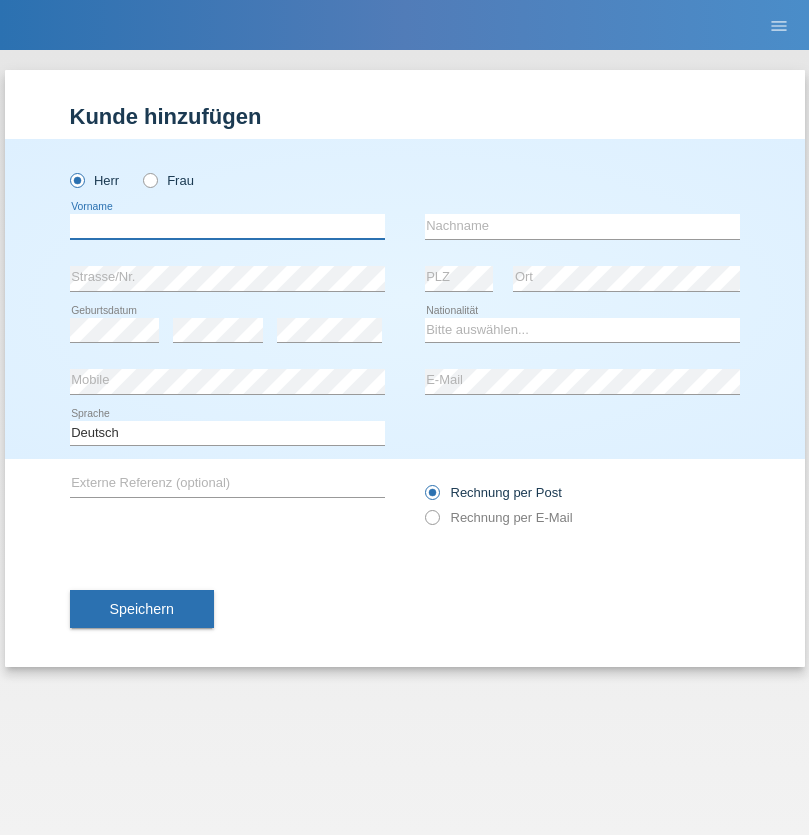 click at bounding box center [227, 226] 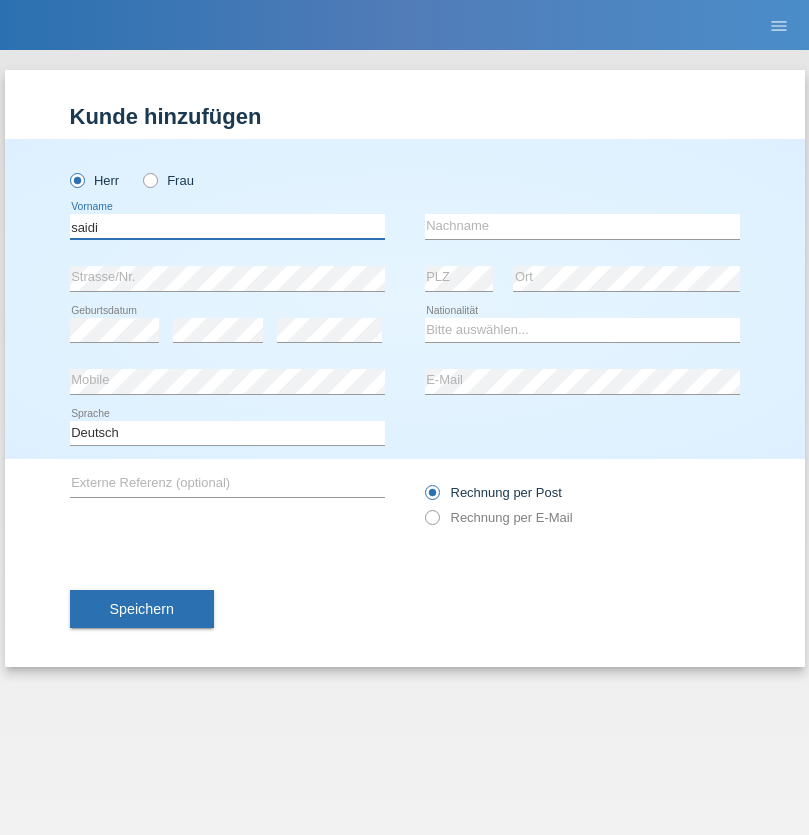 type on "saidi" 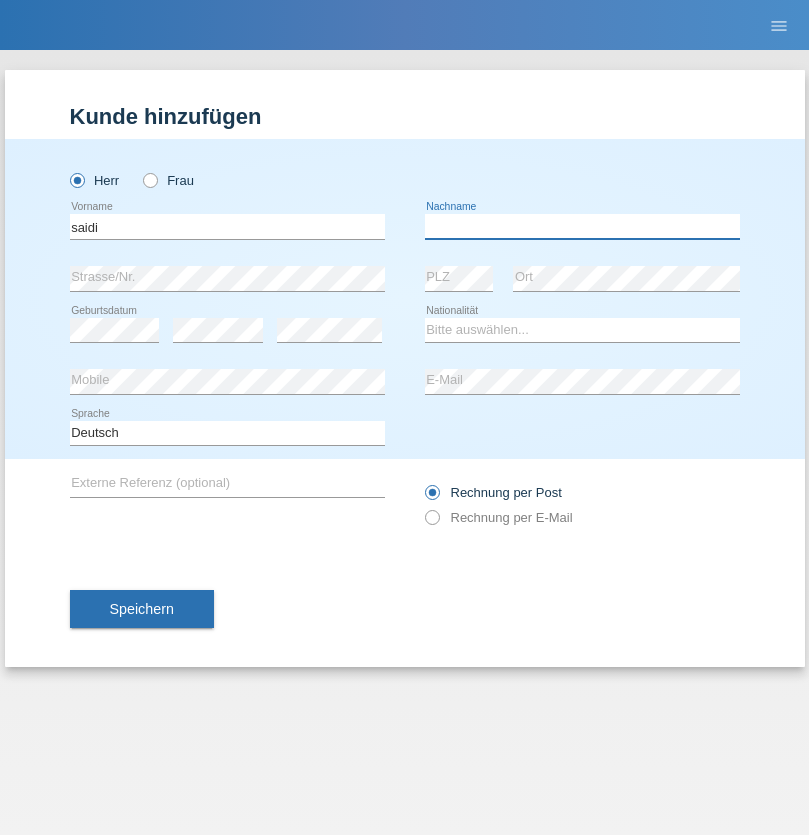 click at bounding box center (582, 226) 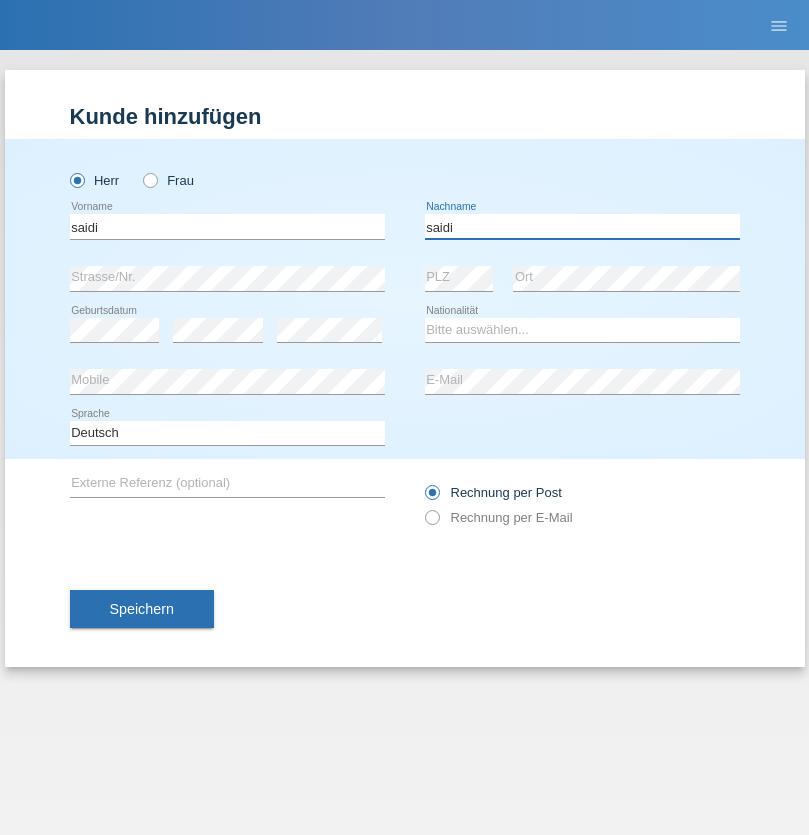 type on "saidi" 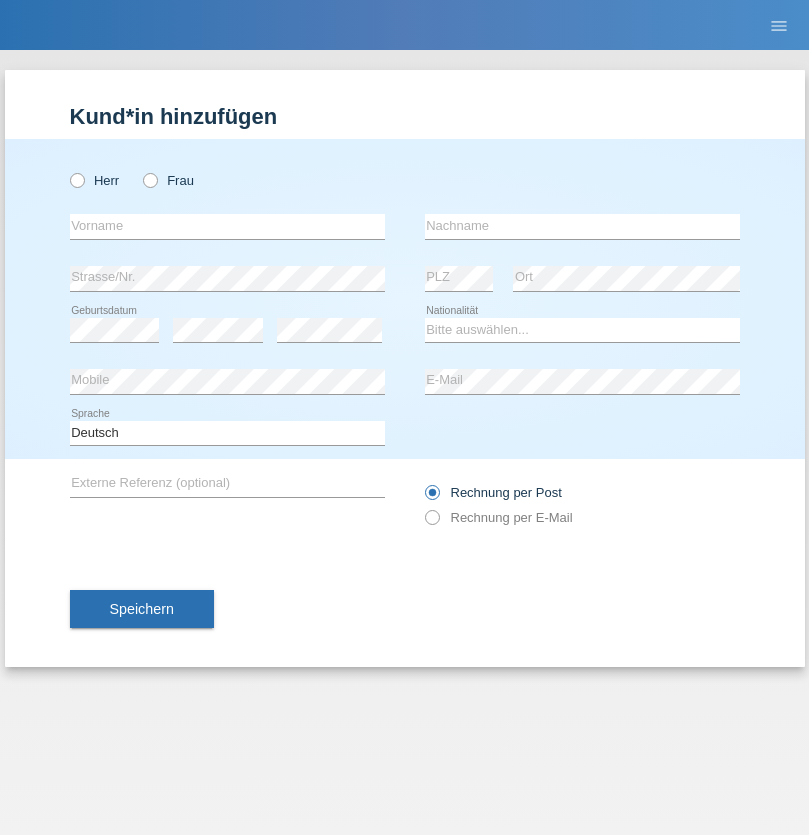 scroll, scrollTop: 0, scrollLeft: 0, axis: both 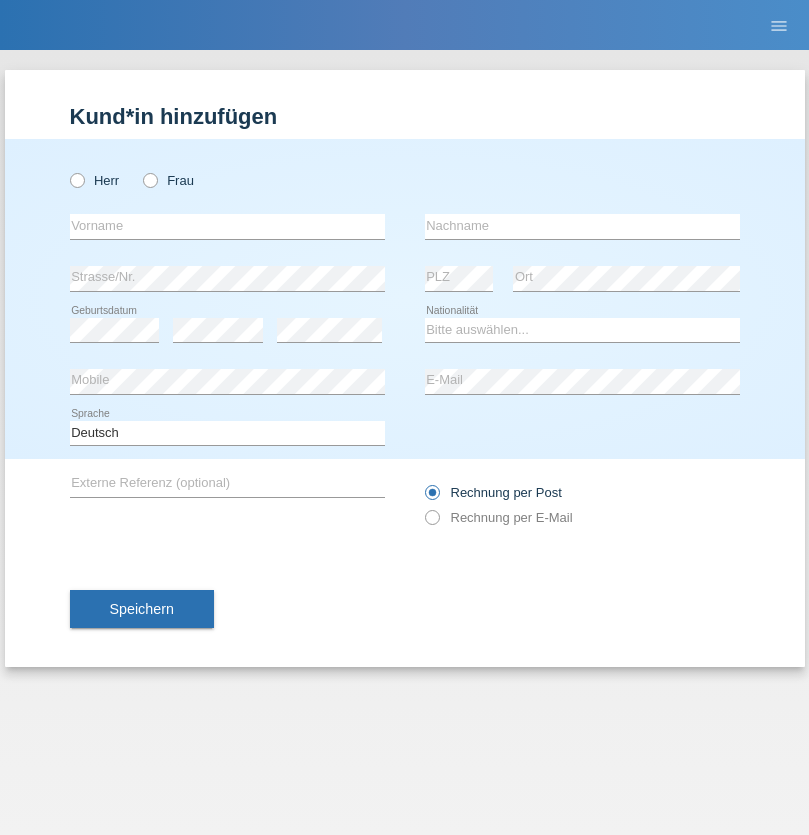 radio on "true" 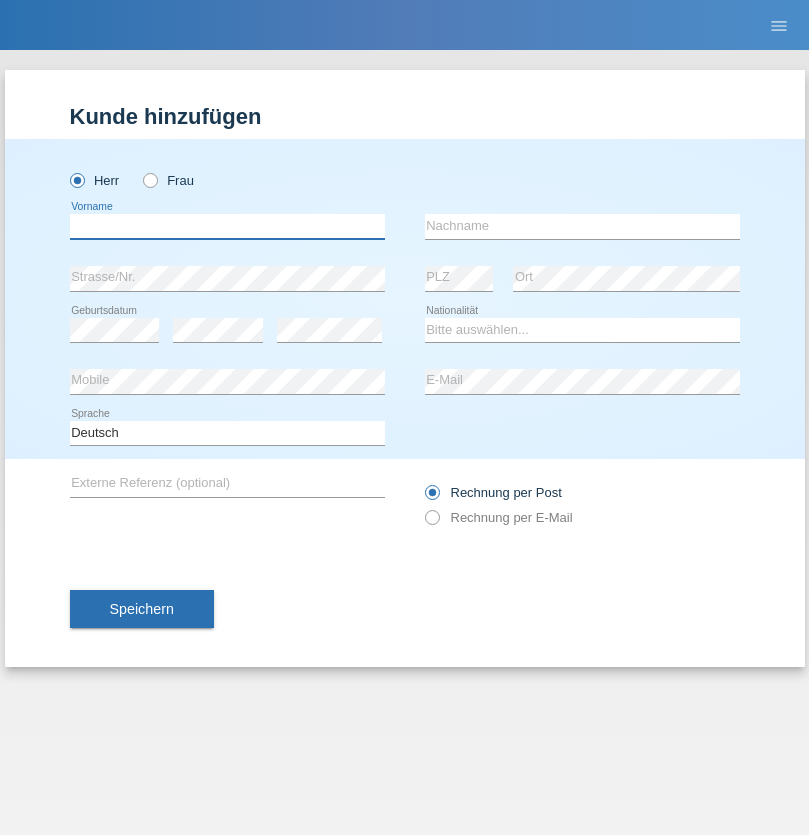 click at bounding box center [227, 226] 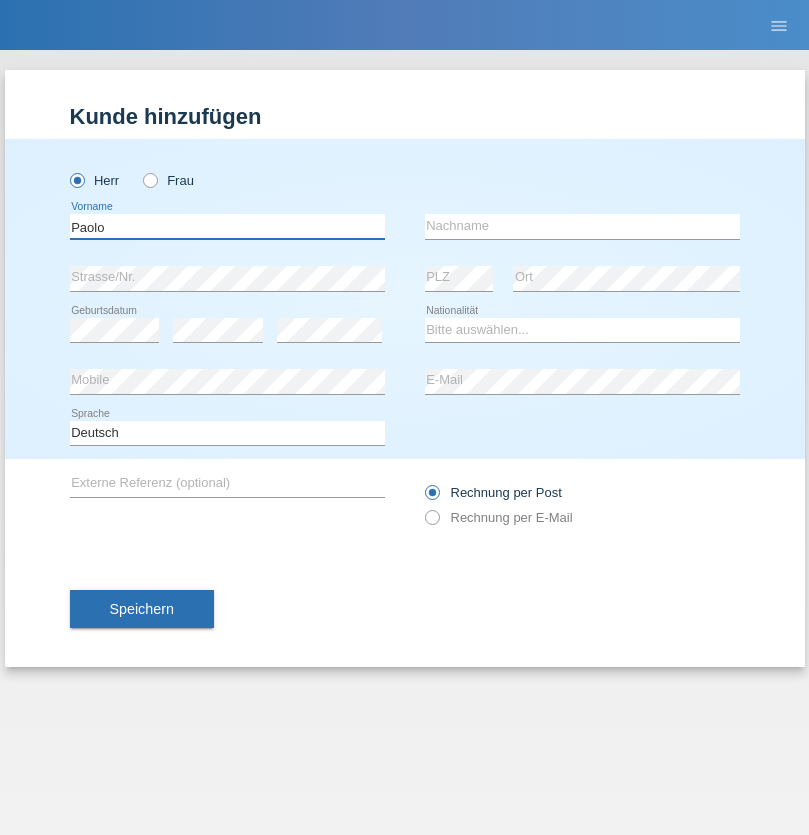type on "Paolo" 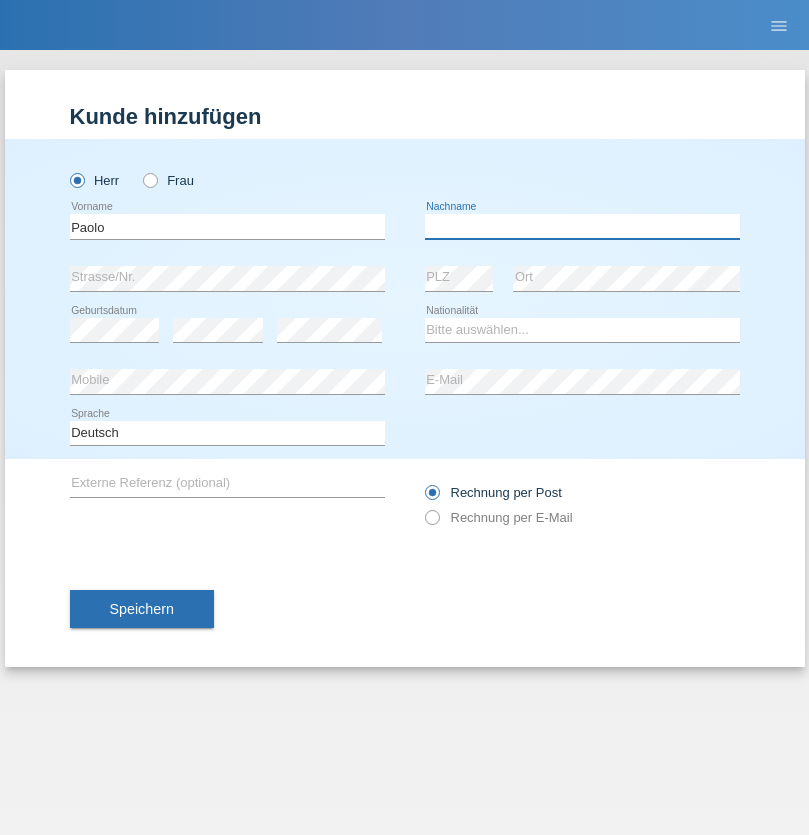 click at bounding box center [582, 226] 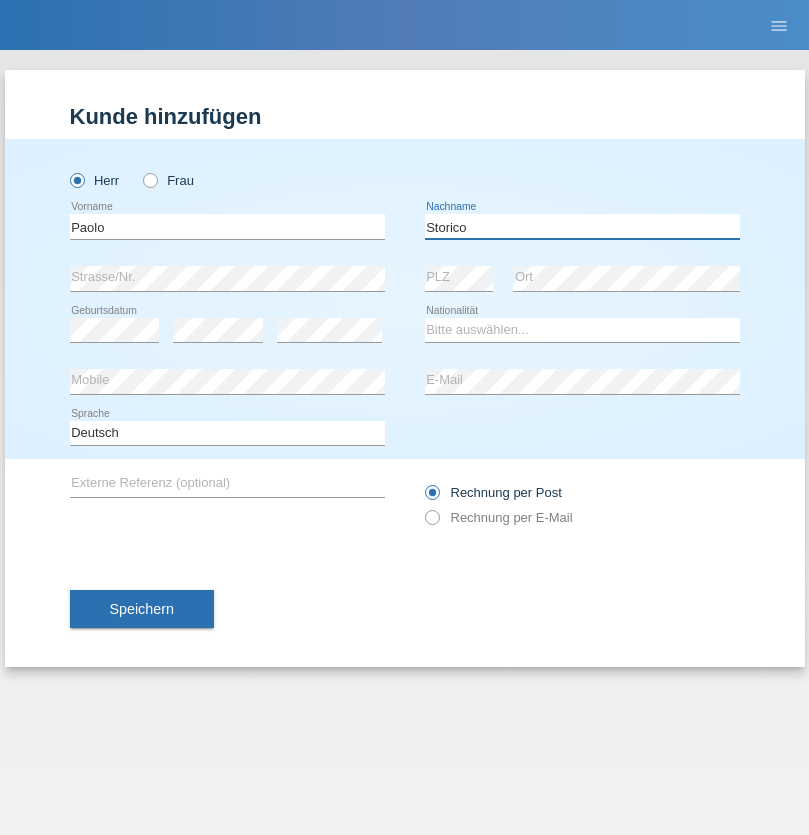 type on "Storico" 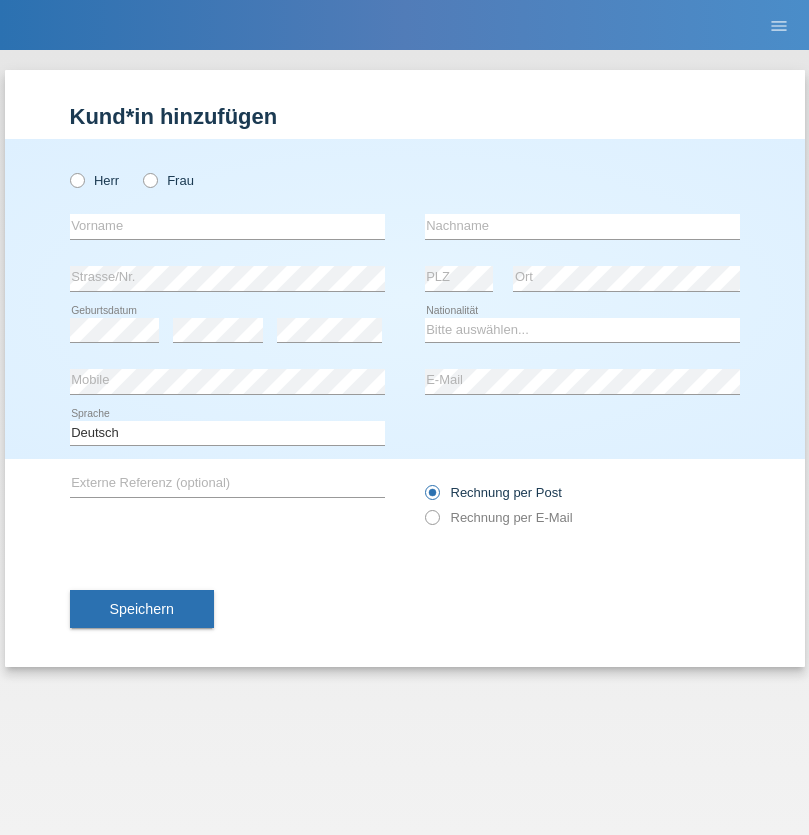scroll, scrollTop: 0, scrollLeft: 0, axis: both 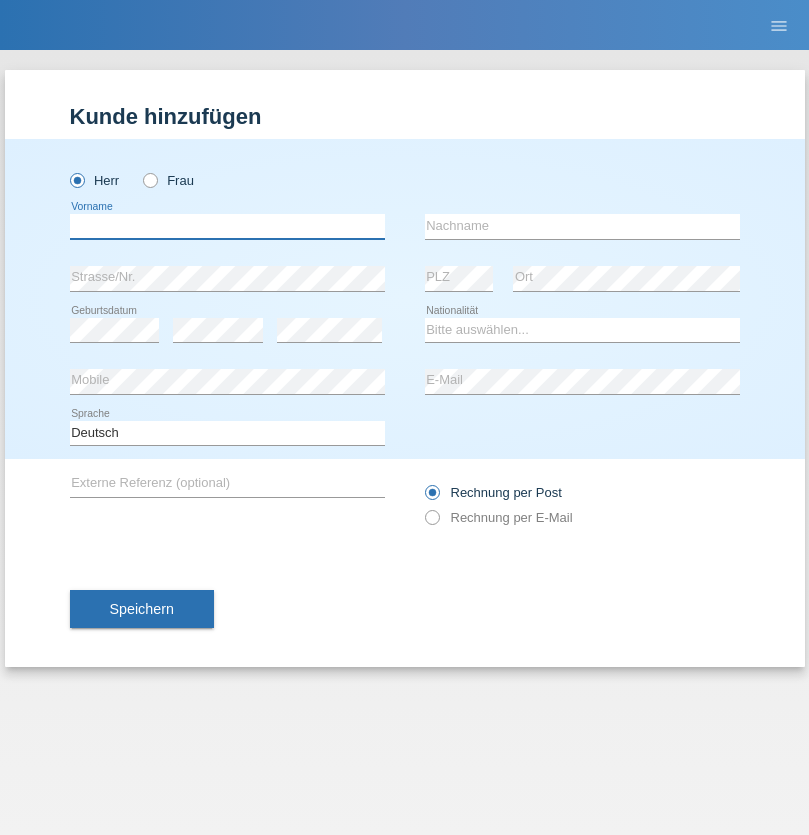 click at bounding box center (227, 226) 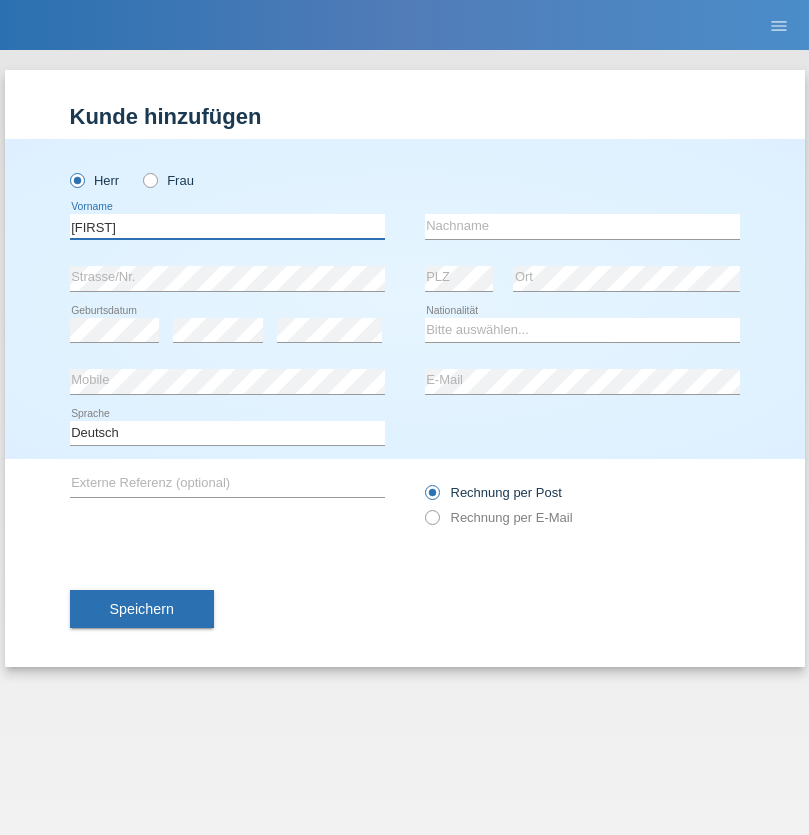 type on "[FIRST]" 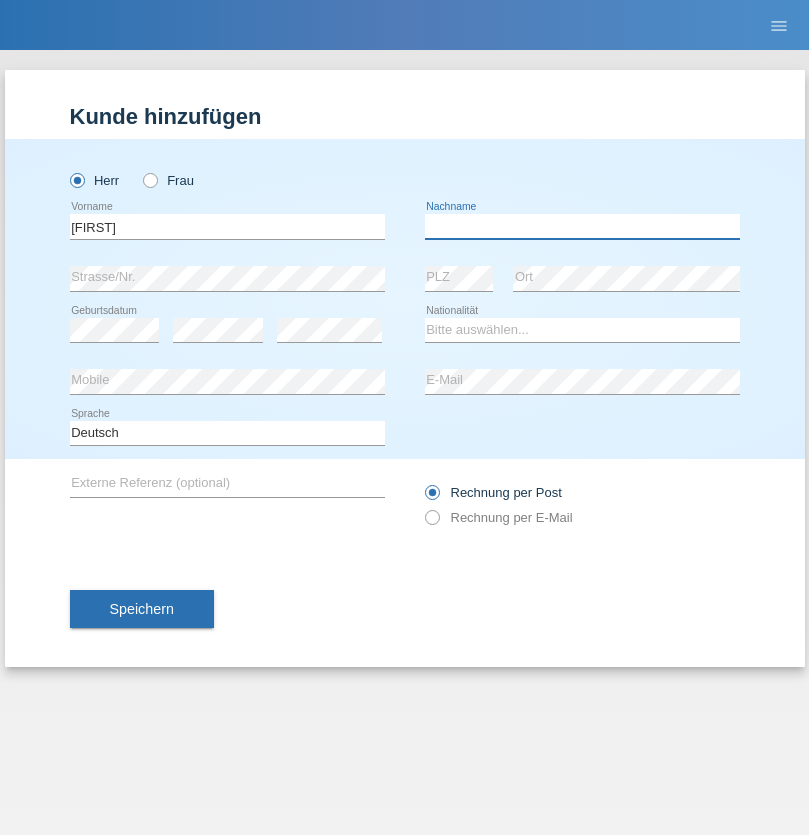 click at bounding box center (582, 226) 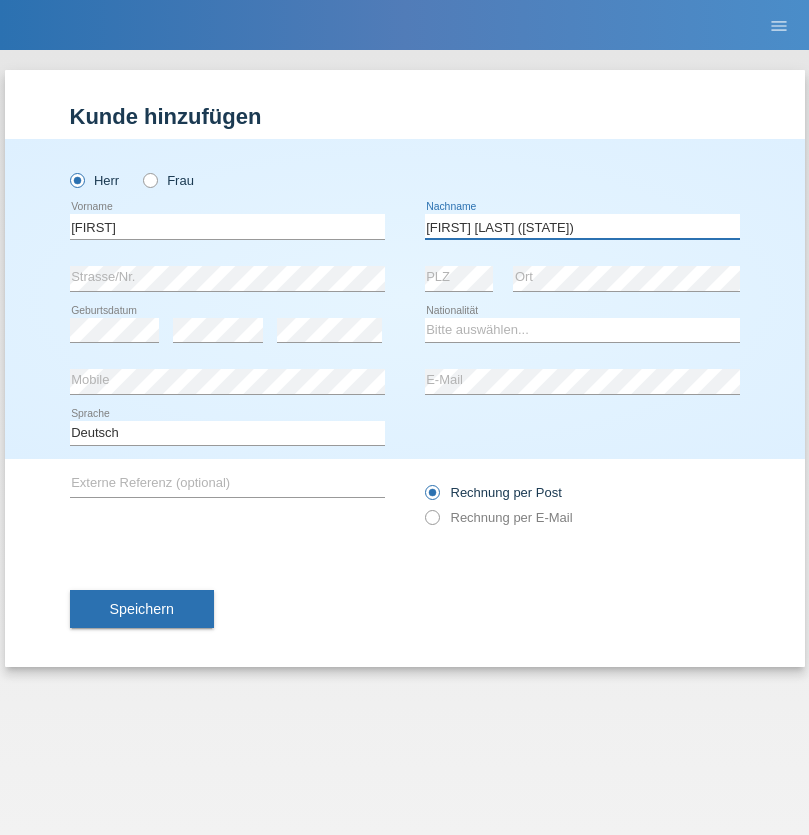 type on "[FIRST] [LAST] ([STATE])" 